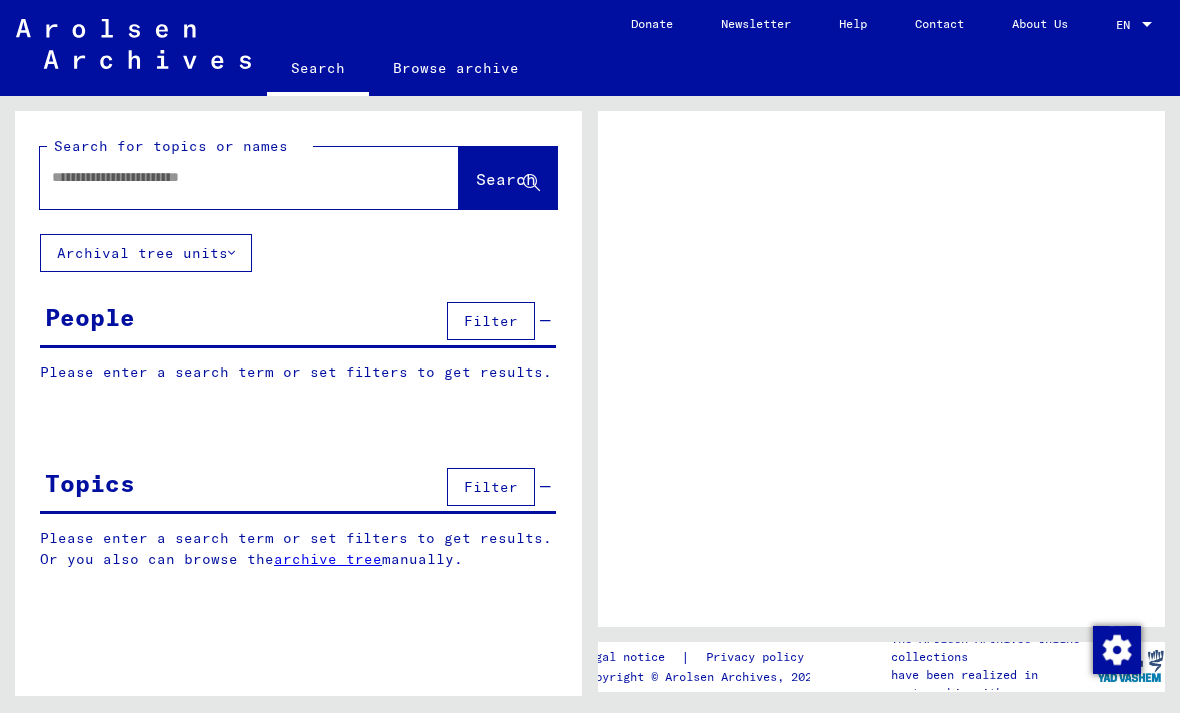 scroll, scrollTop: 0, scrollLeft: 0, axis: both 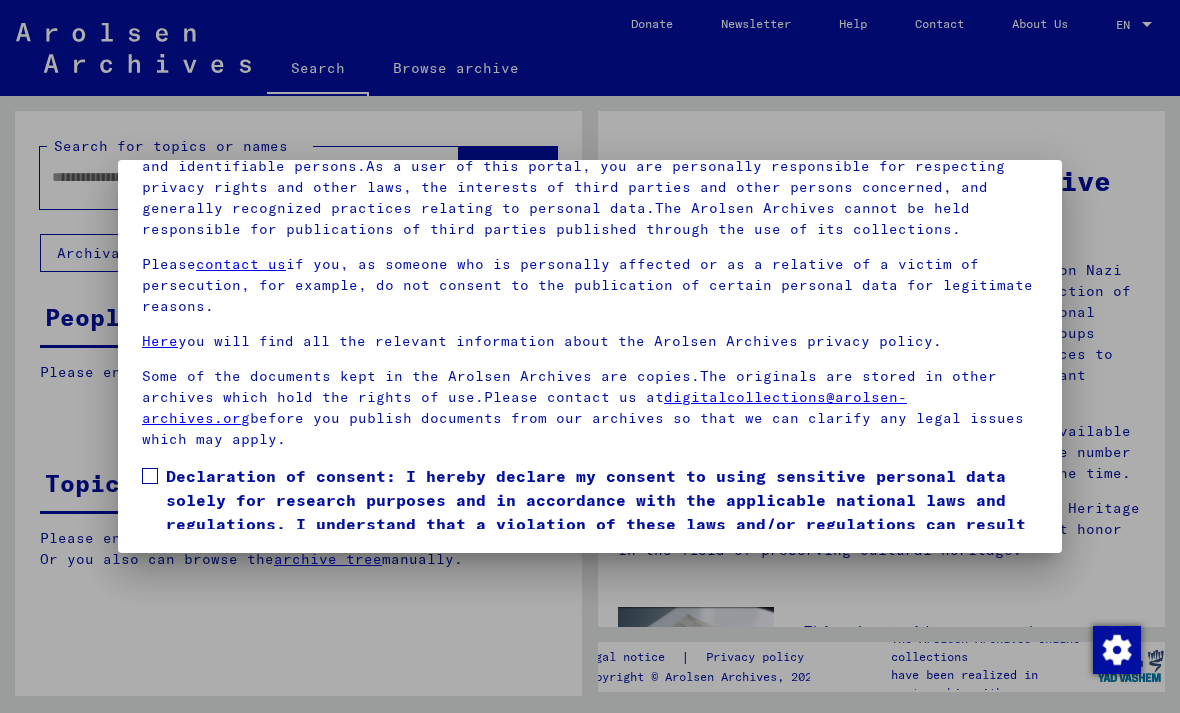 click on "I agree" at bounding box center [190, 589] 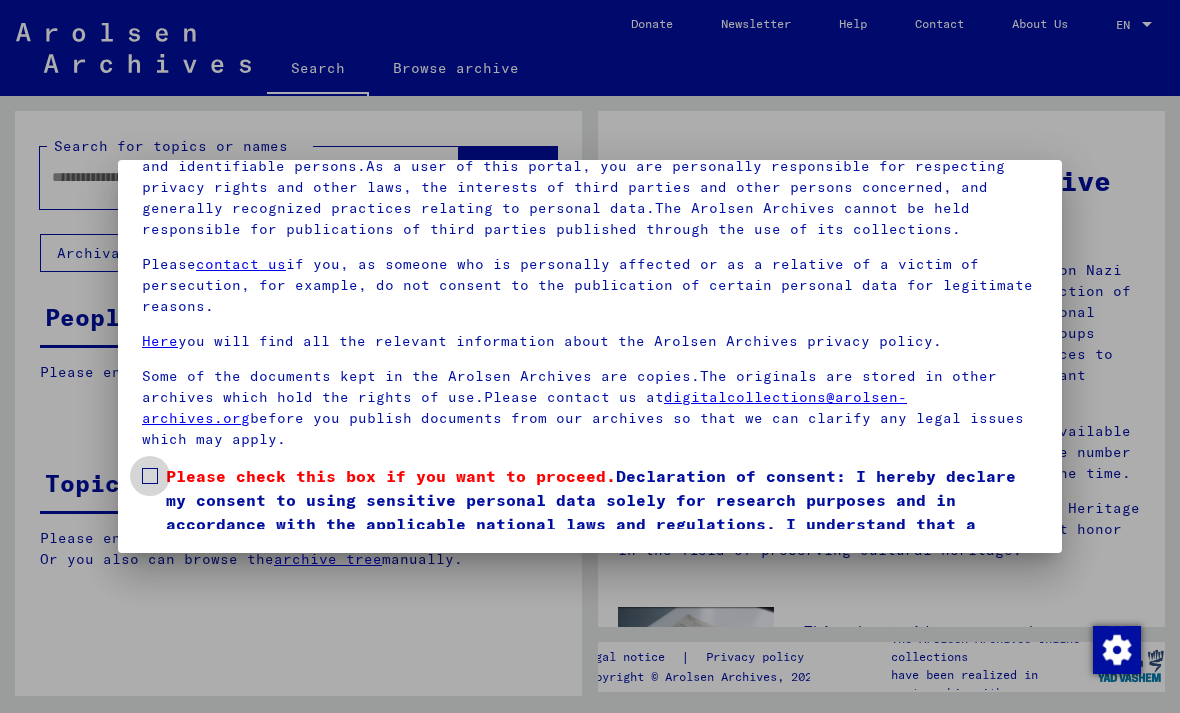 click on "Please check this box if you want to proceed.   Declaration of consent: I hereby declare my consent to using sensitive personal data solely for research purposes and in accordance with the applicable national laws and regulations. I understand that a violation of these laws and/or regulations can result in criminal proceedings." at bounding box center (590, 512) 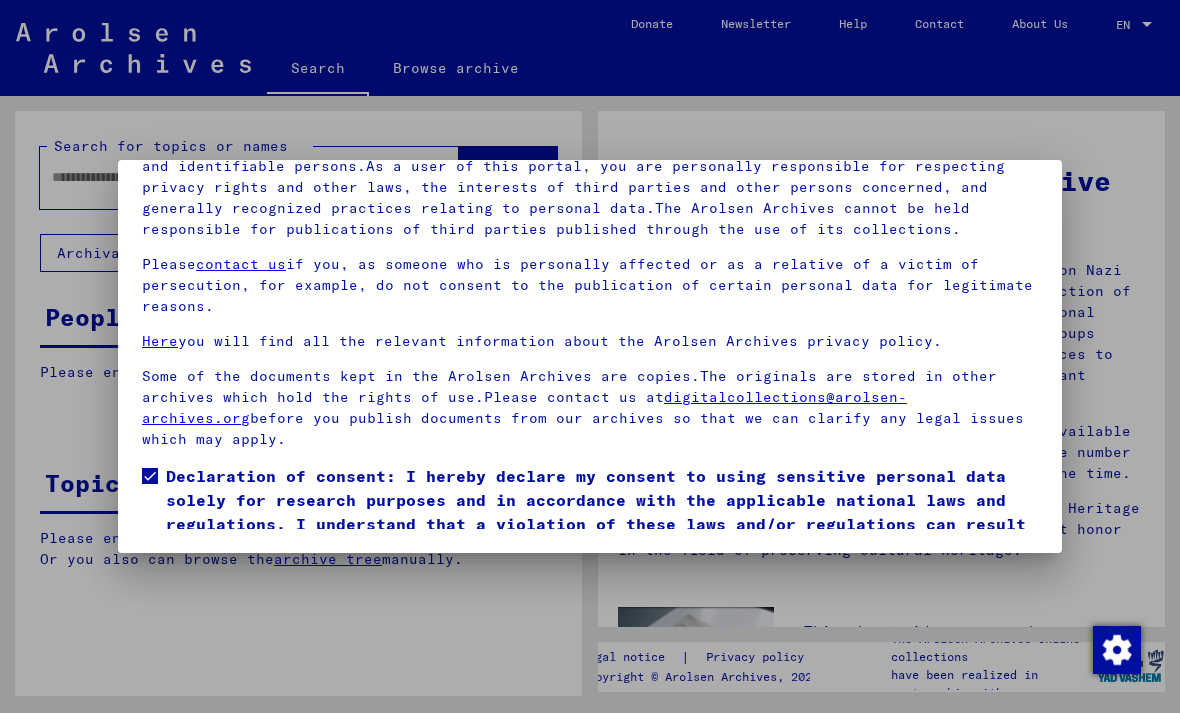 click on "I agree" at bounding box center [190, 589] 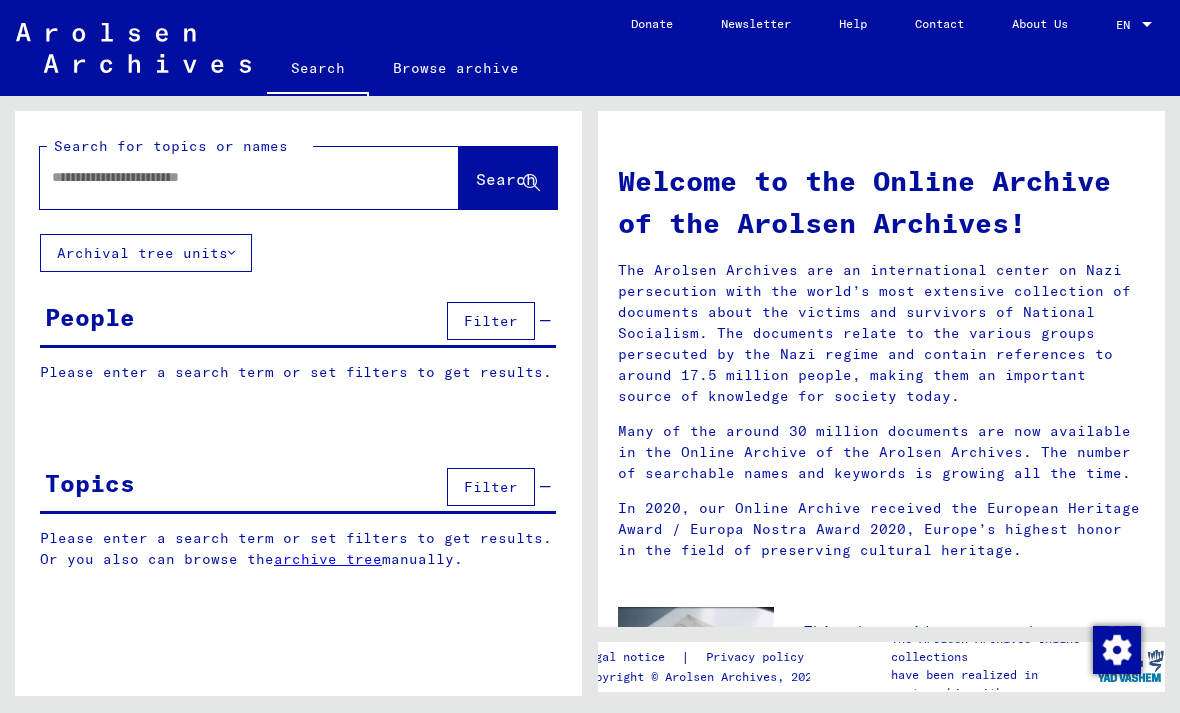 click at bounding box center [225, 177] 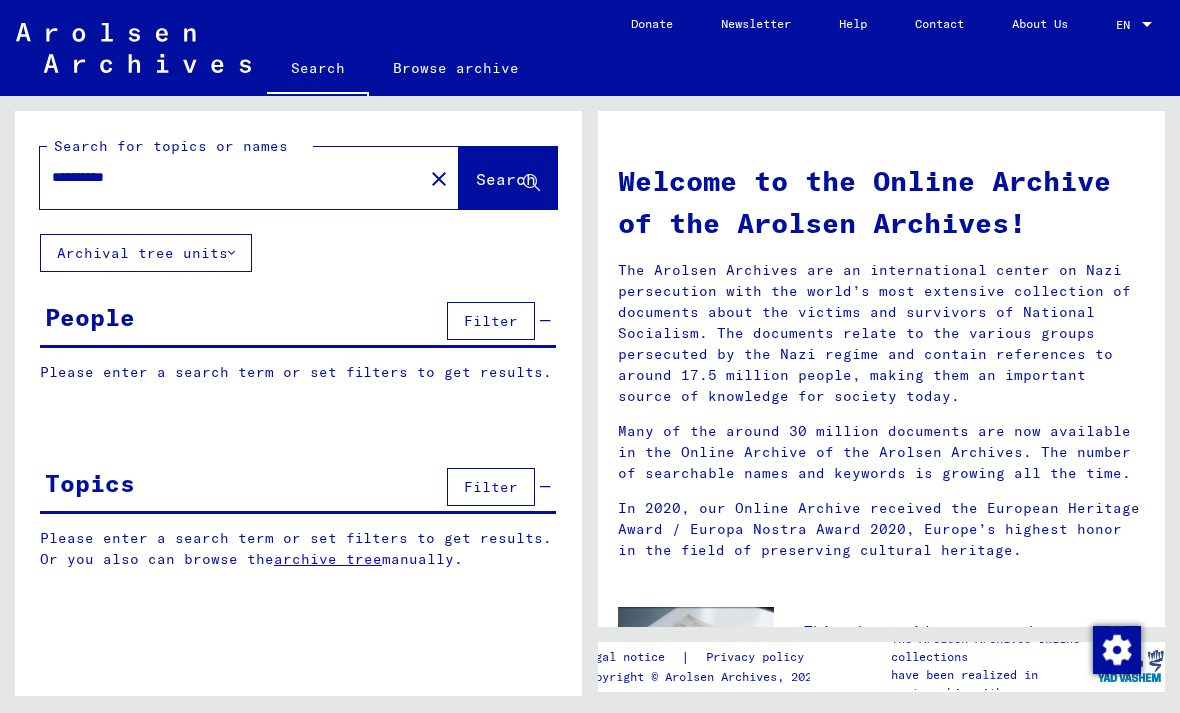 click on "Search" 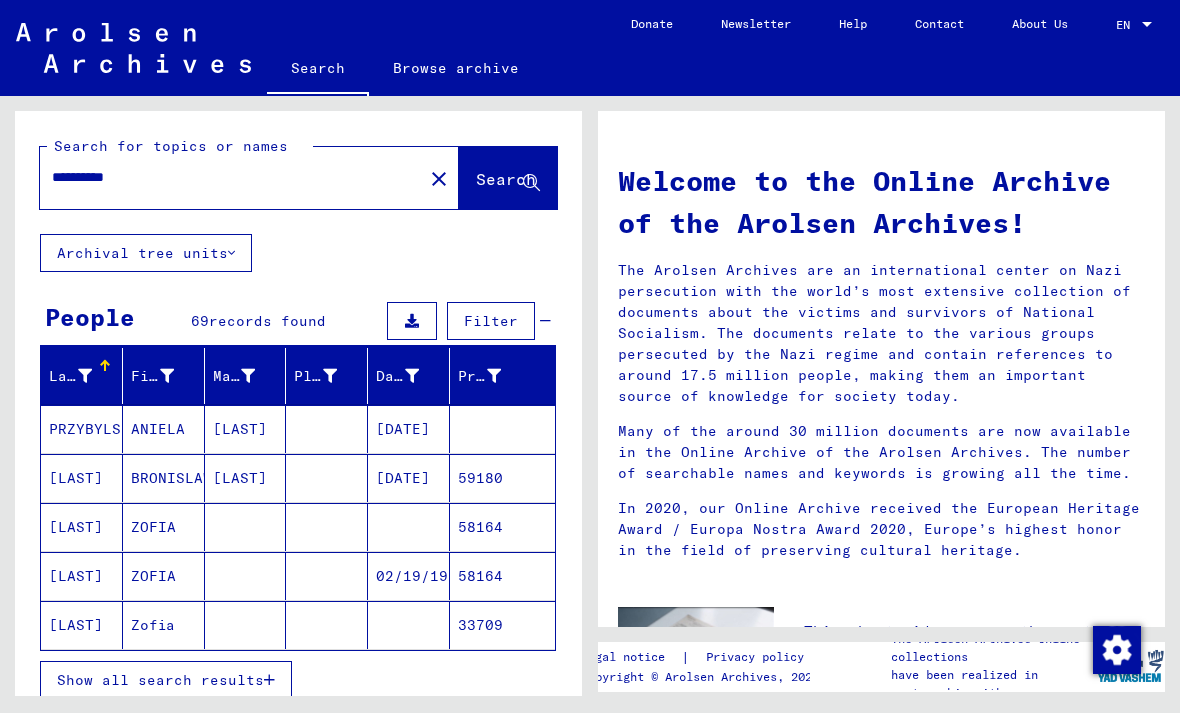 scroll, scrollTop: 0, scrollLeft: 0, axis: both 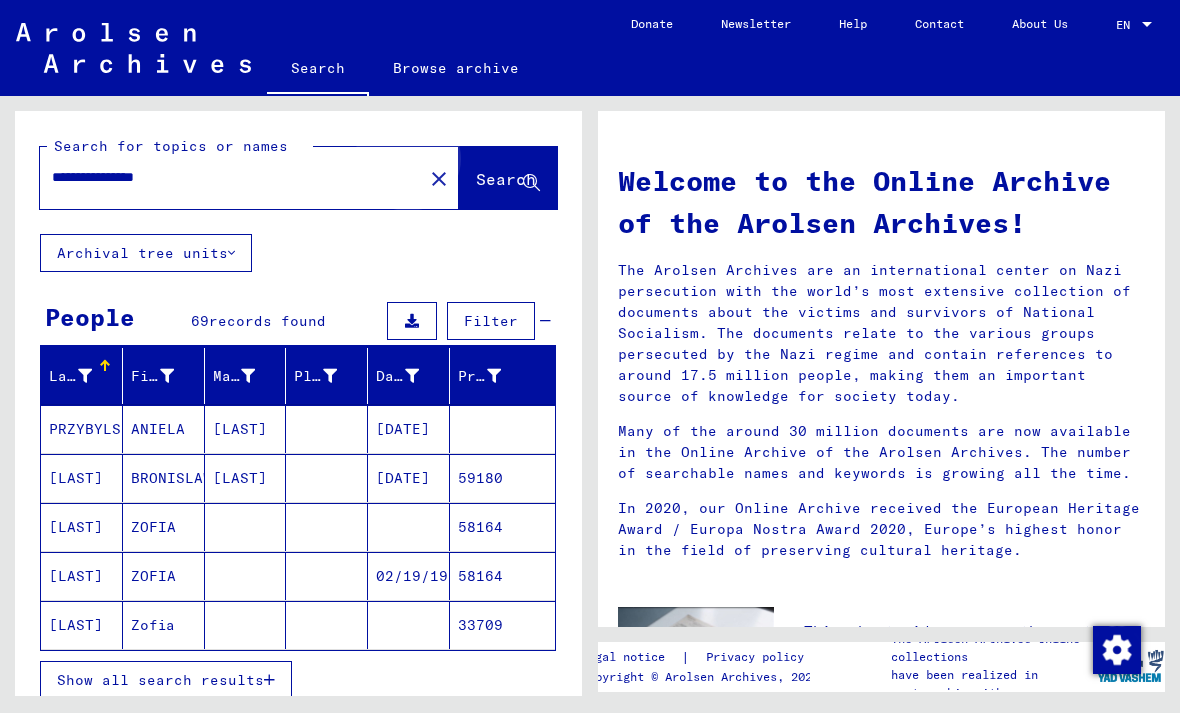 type on "**********" 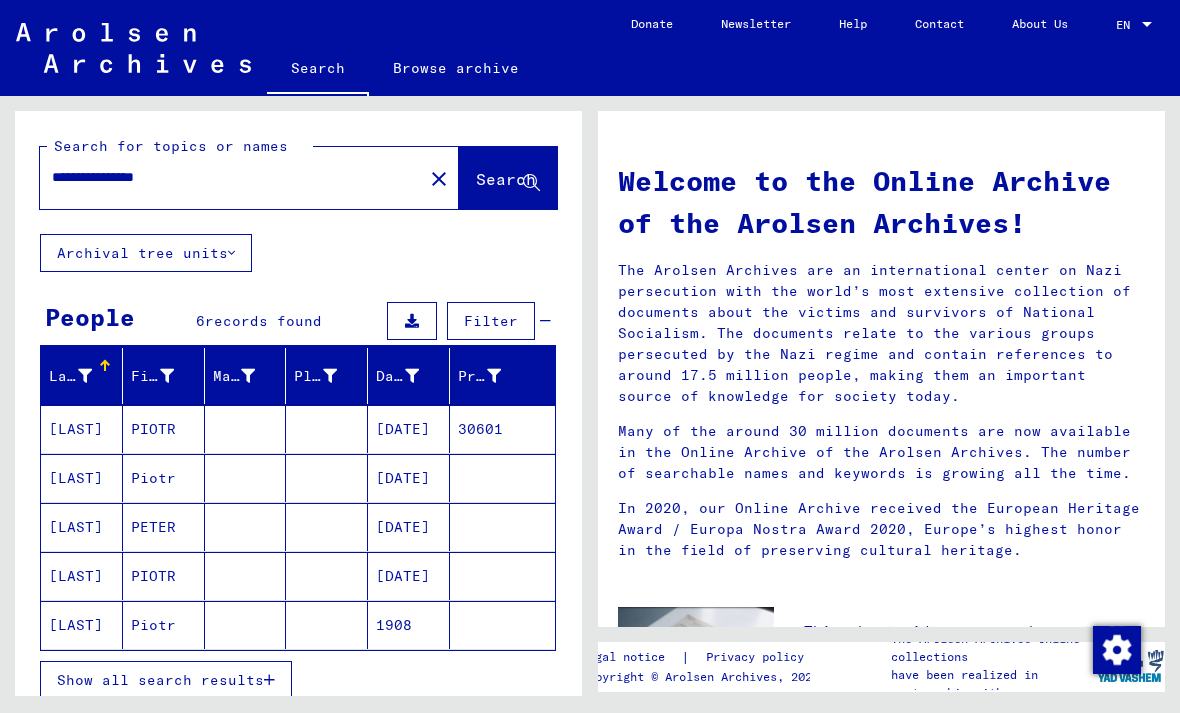 scroll, scrollTop: 223, scrollLeft: 0, axis: vertical 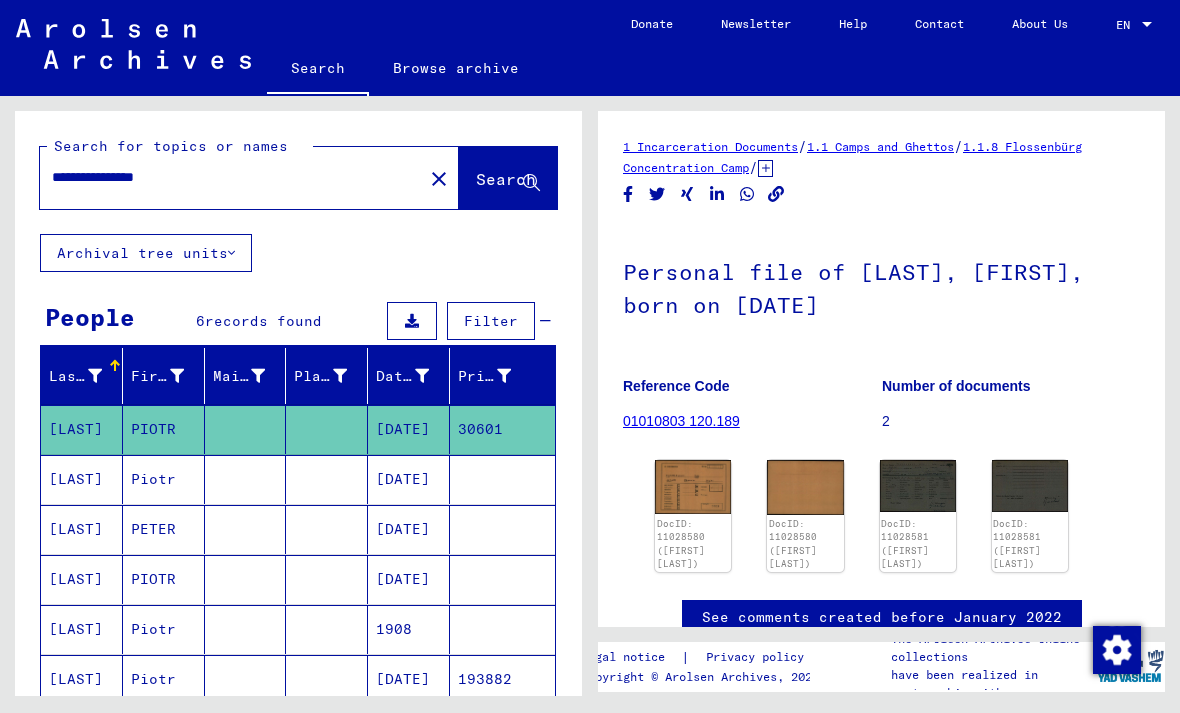 click on "193882" 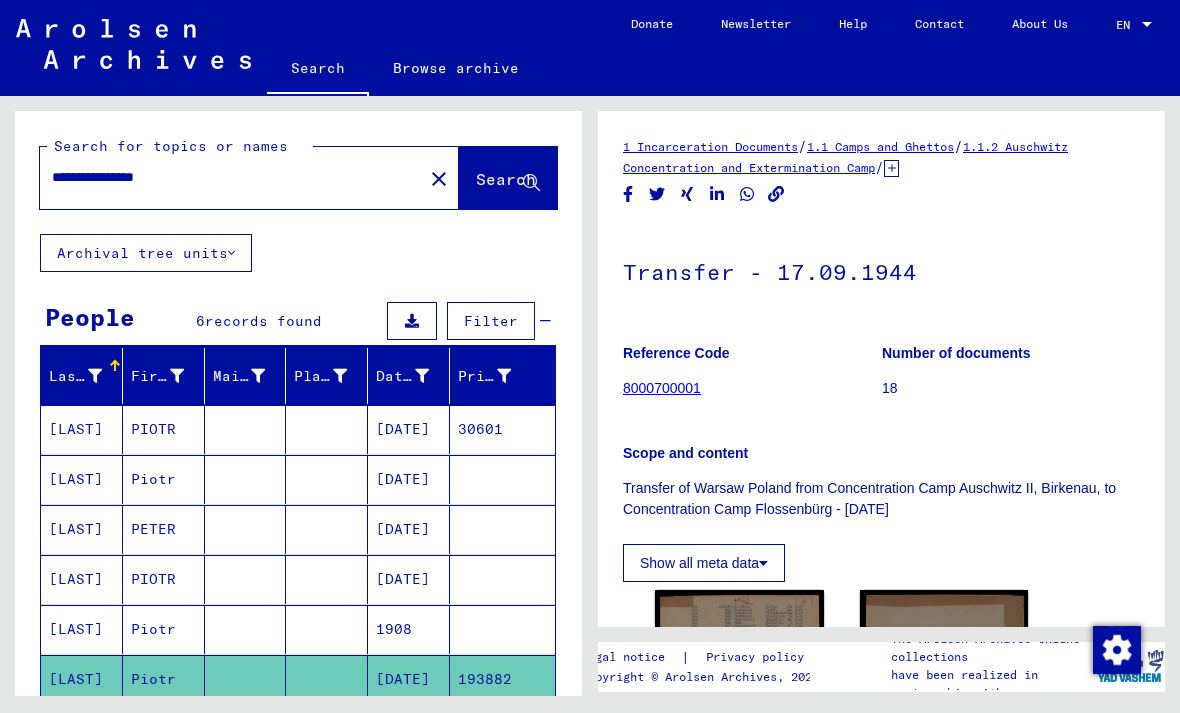 scroll, scrollTop: 0, scrollLeft: 0, axis: both 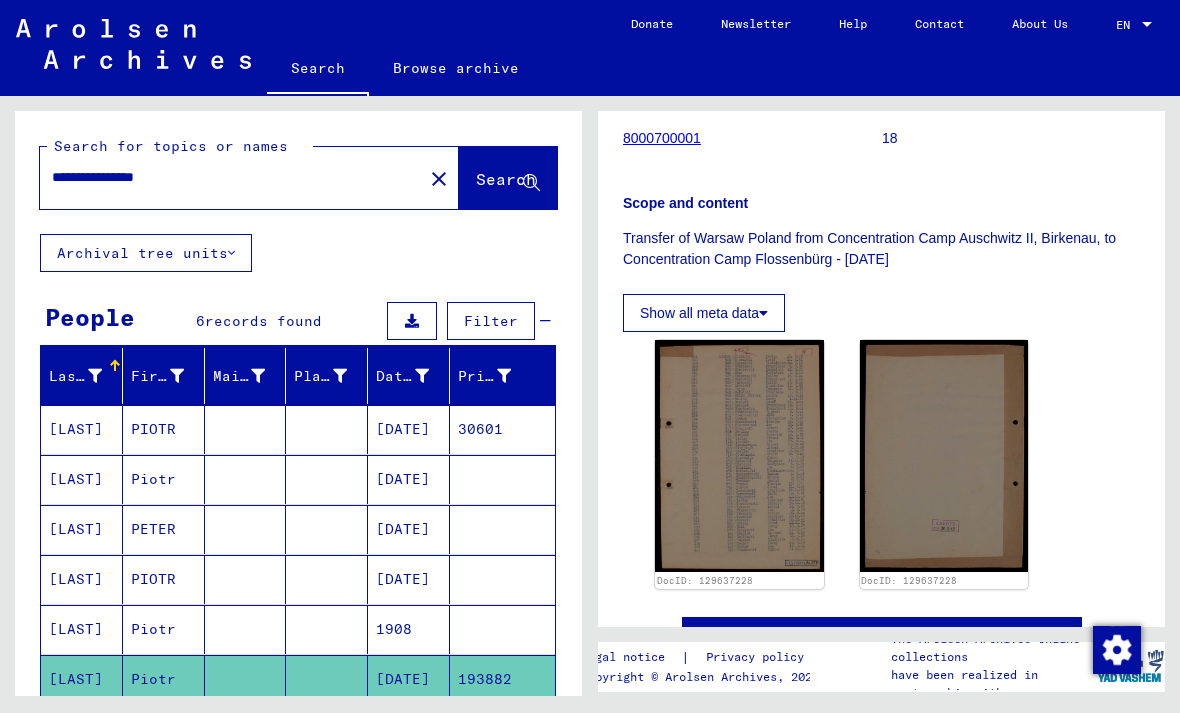 click on "[LAST]" at bounding box center [82, 479] 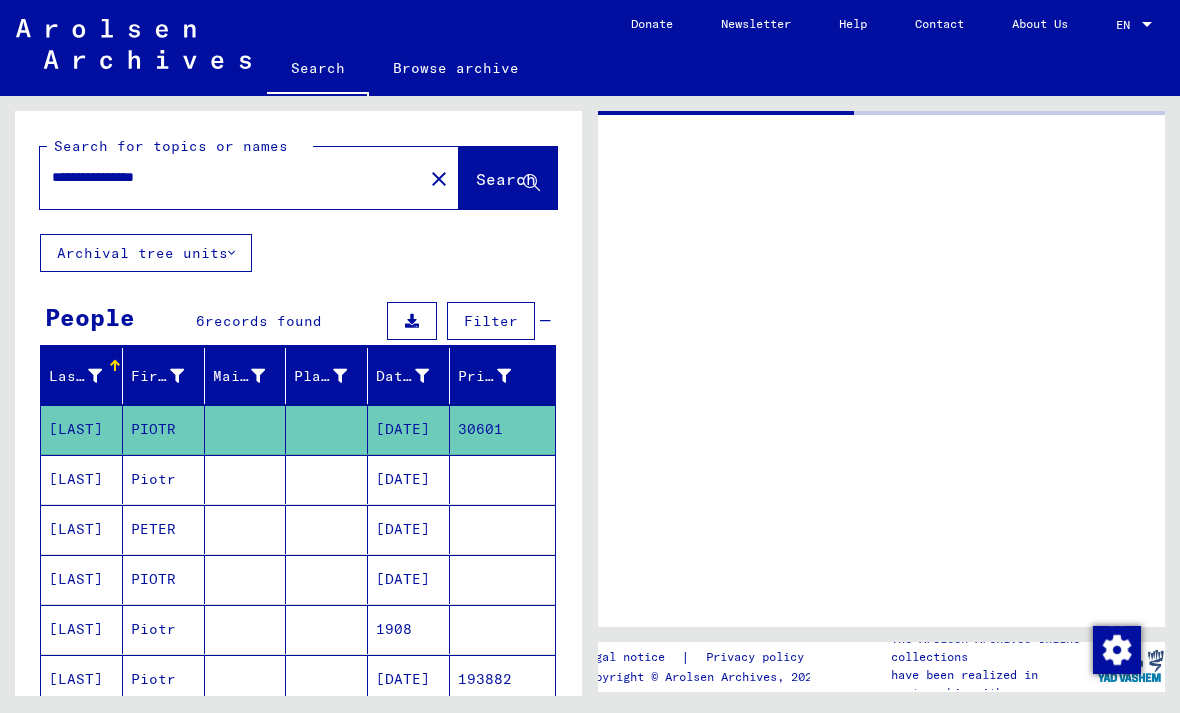 scroll, scrollTop: 0, scrollLeft: 0, axis: both 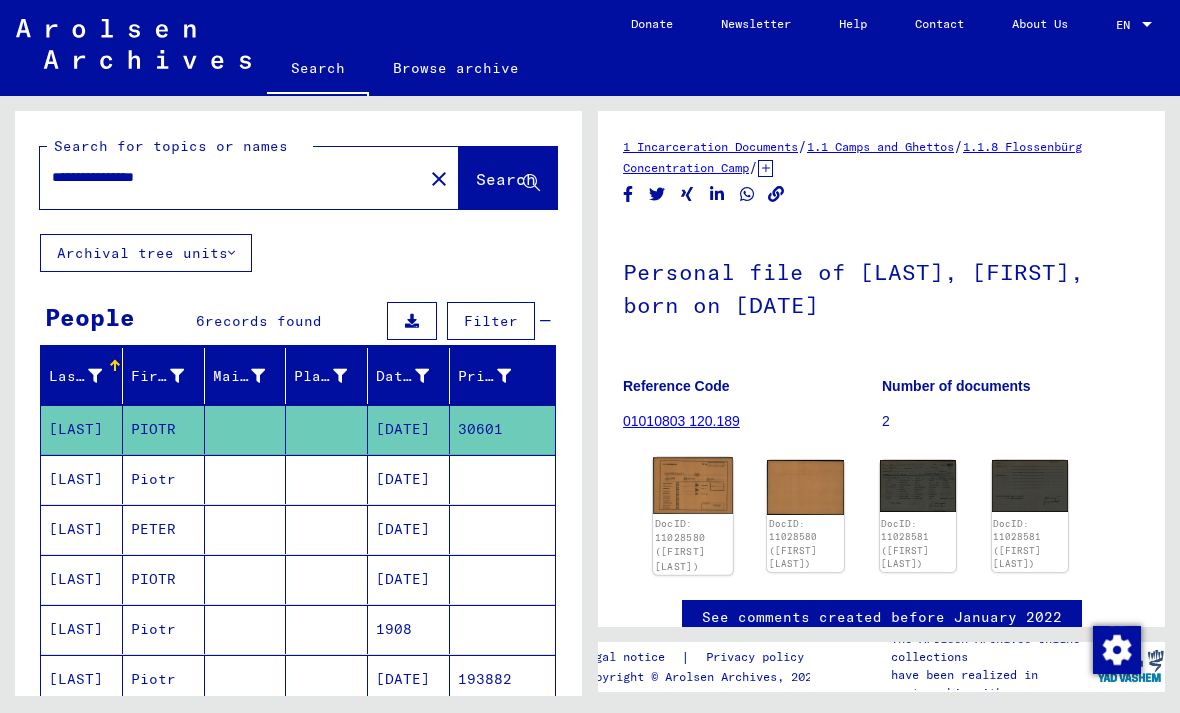 click 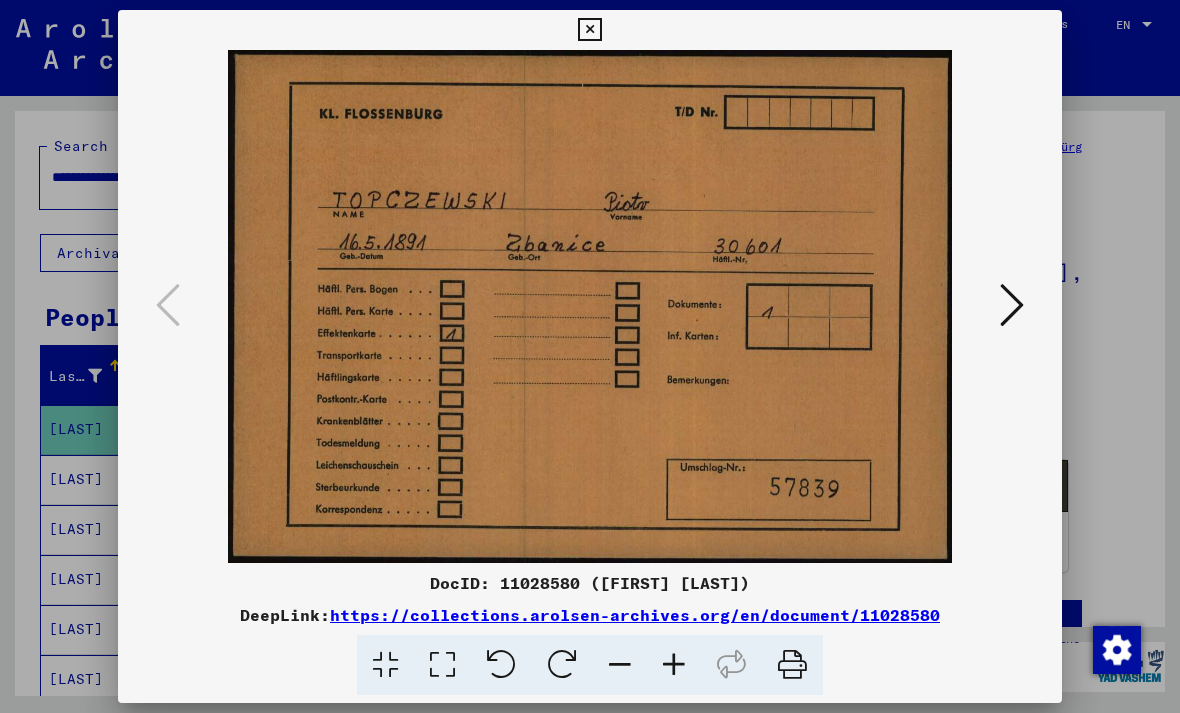 click at bounding box center [1012, 305] 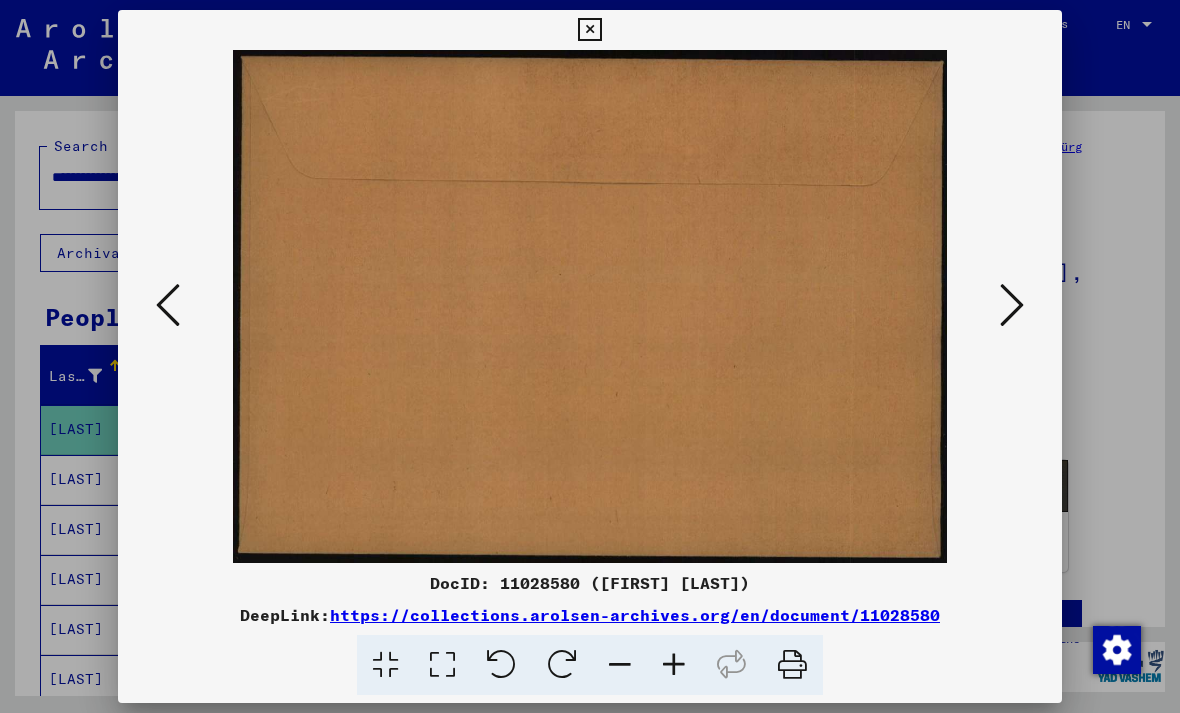 click at bounding box center (1012, 305) 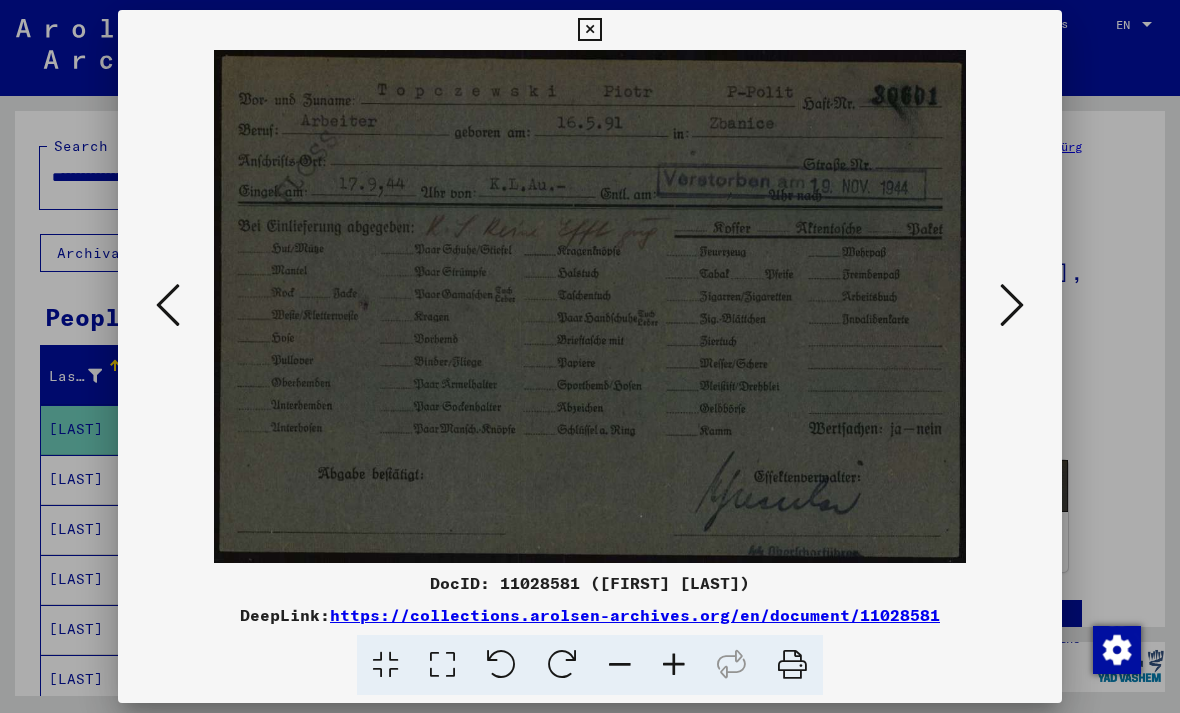 click at bounding box center (1012, 305) 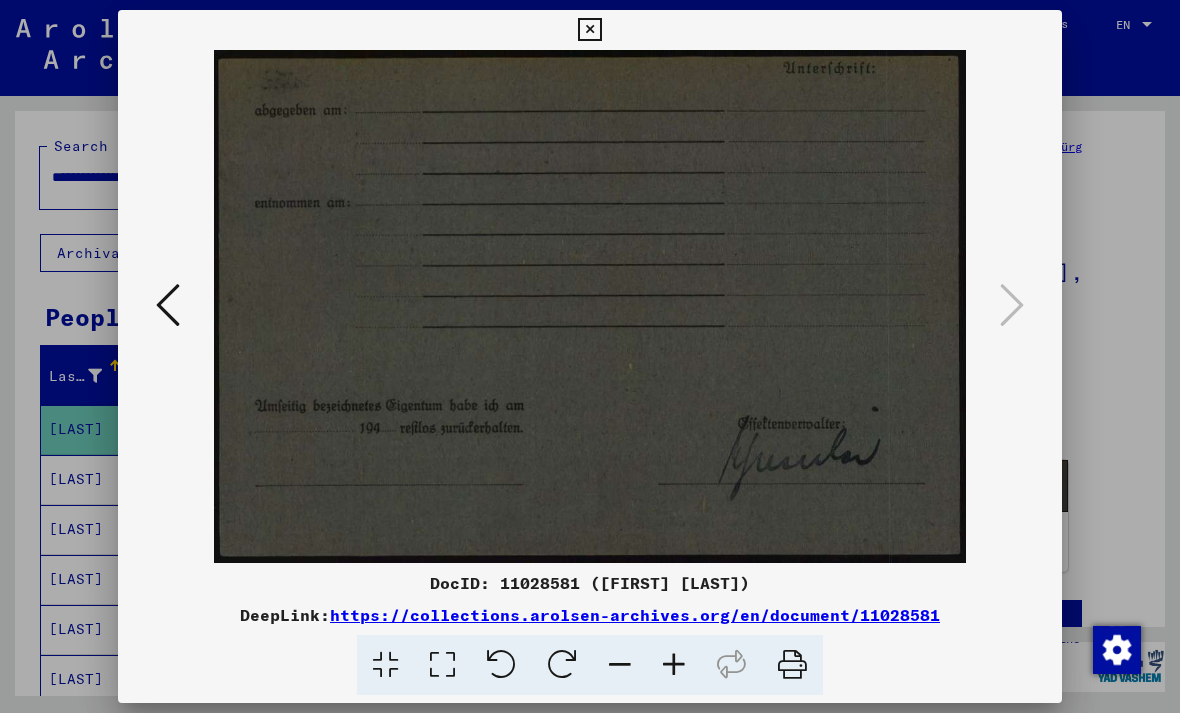 click at bounding box center [168, 305] 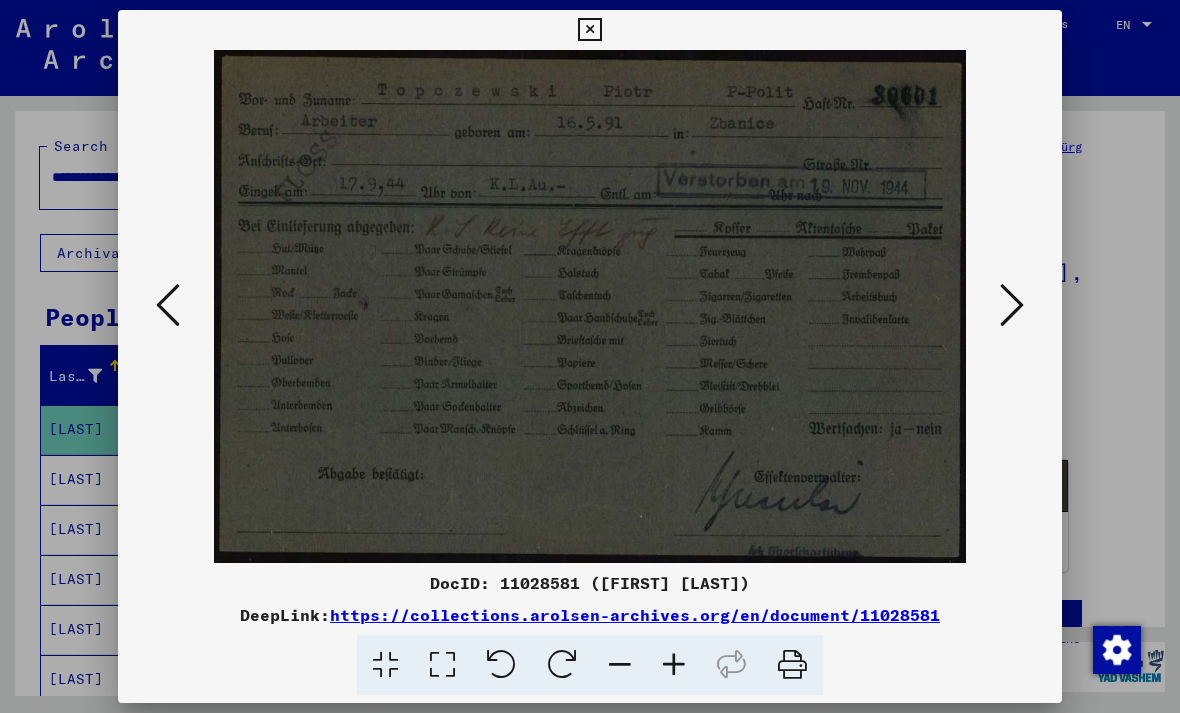 click at bounding box center [589, 30] 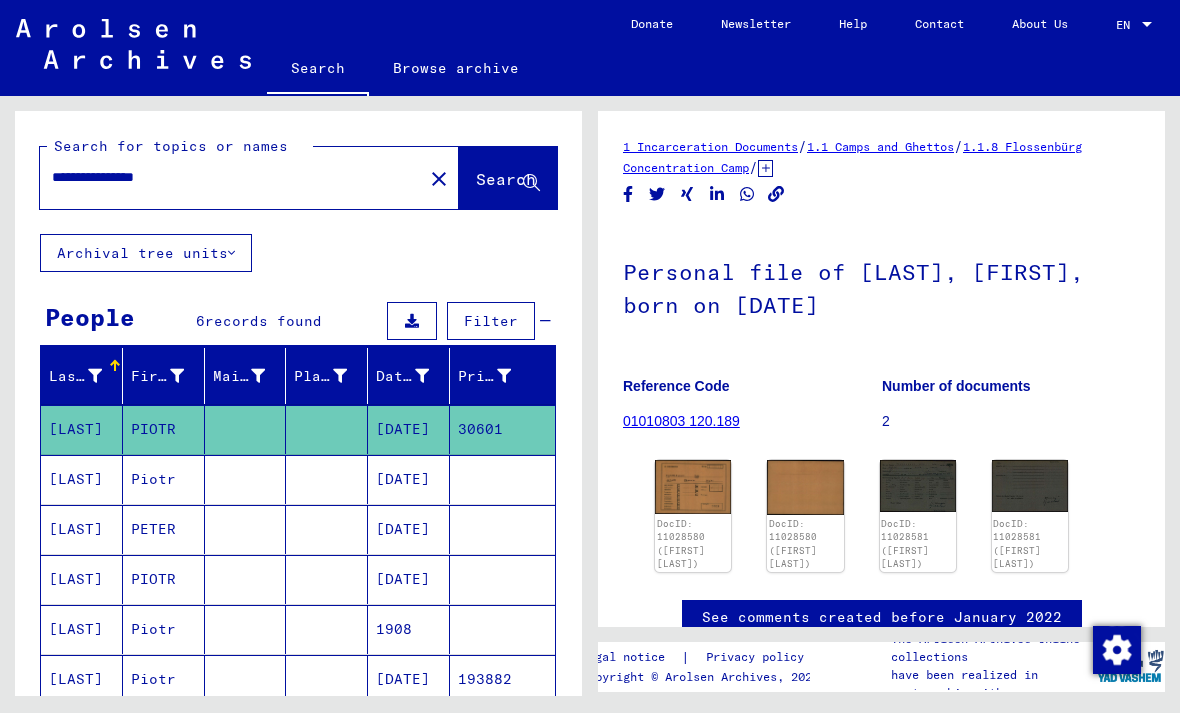 click at bounding box center (502, 579) 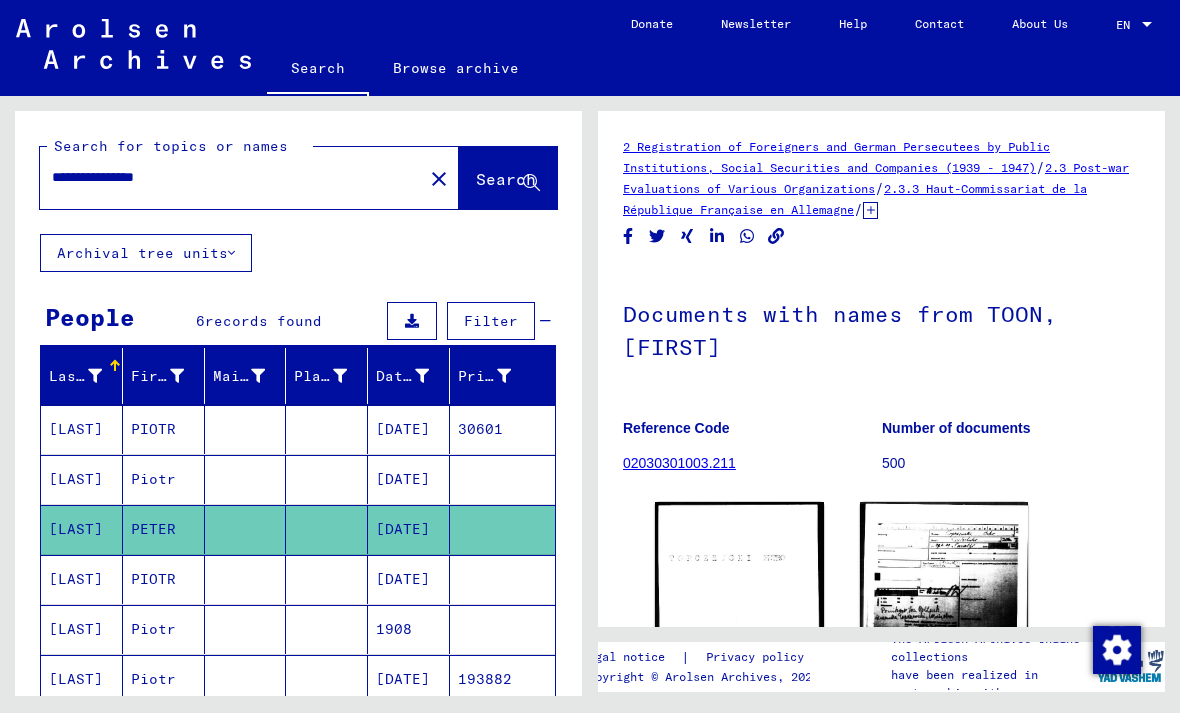 scroll, scrollTop: 0, scrollLeft: 0, axis: both 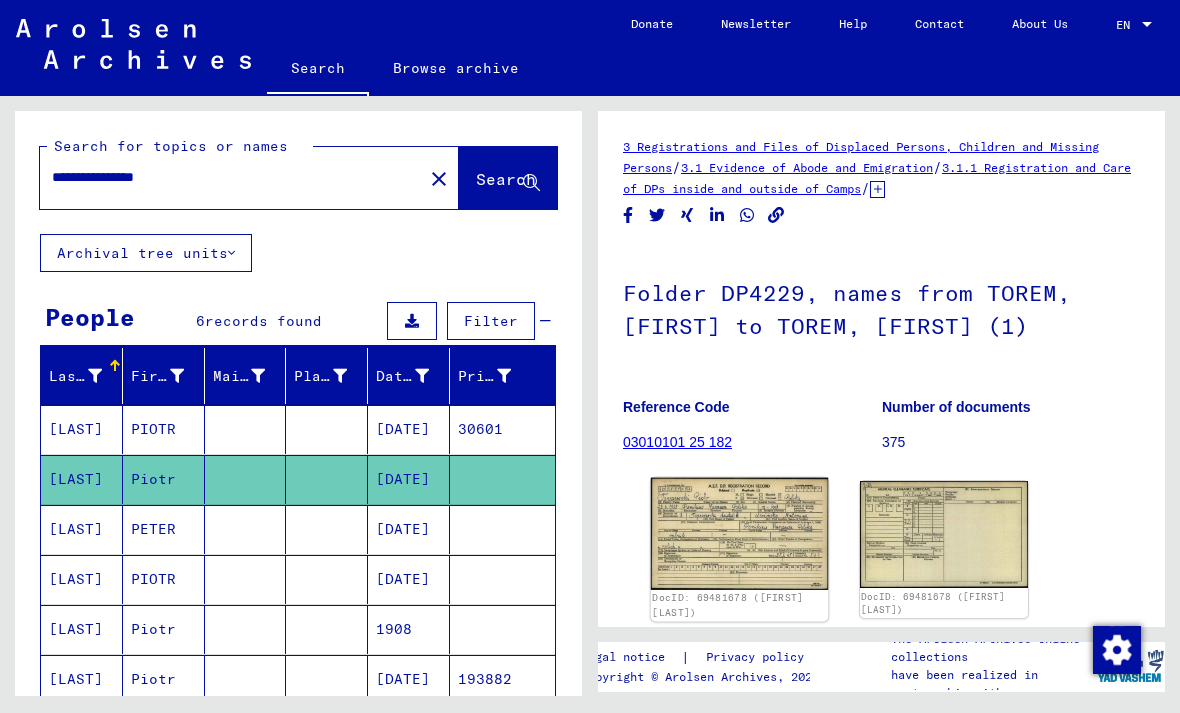 click 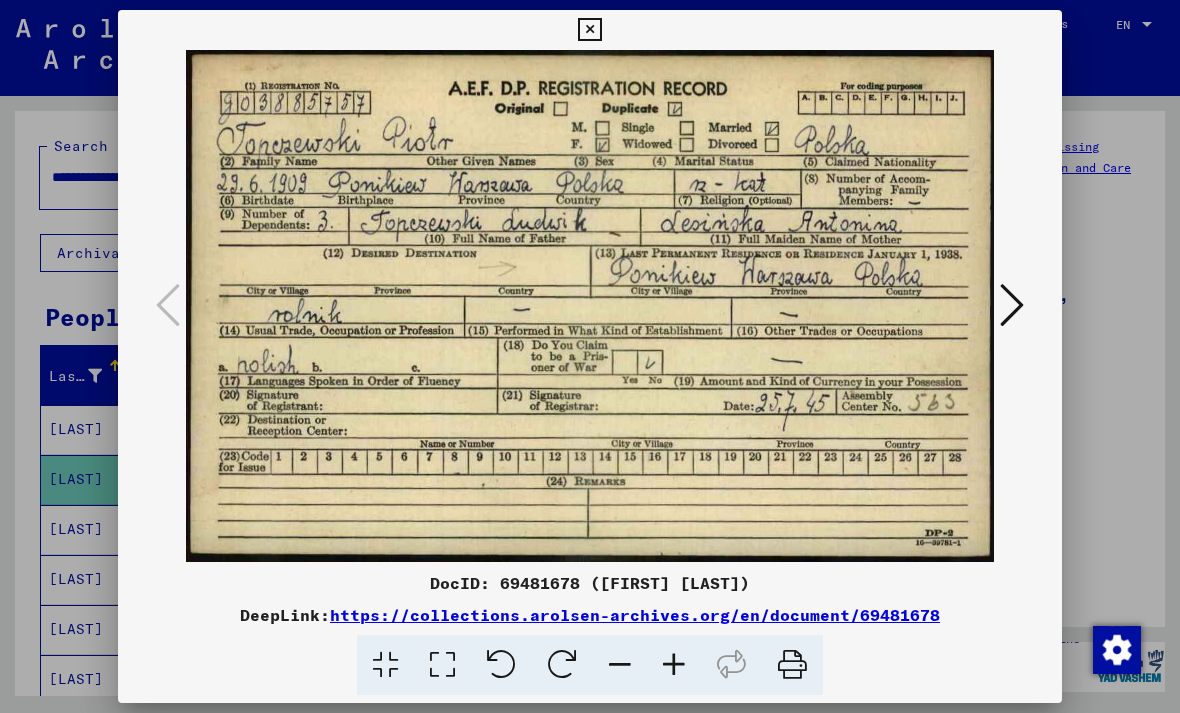 click at bounding box center (589, 30) 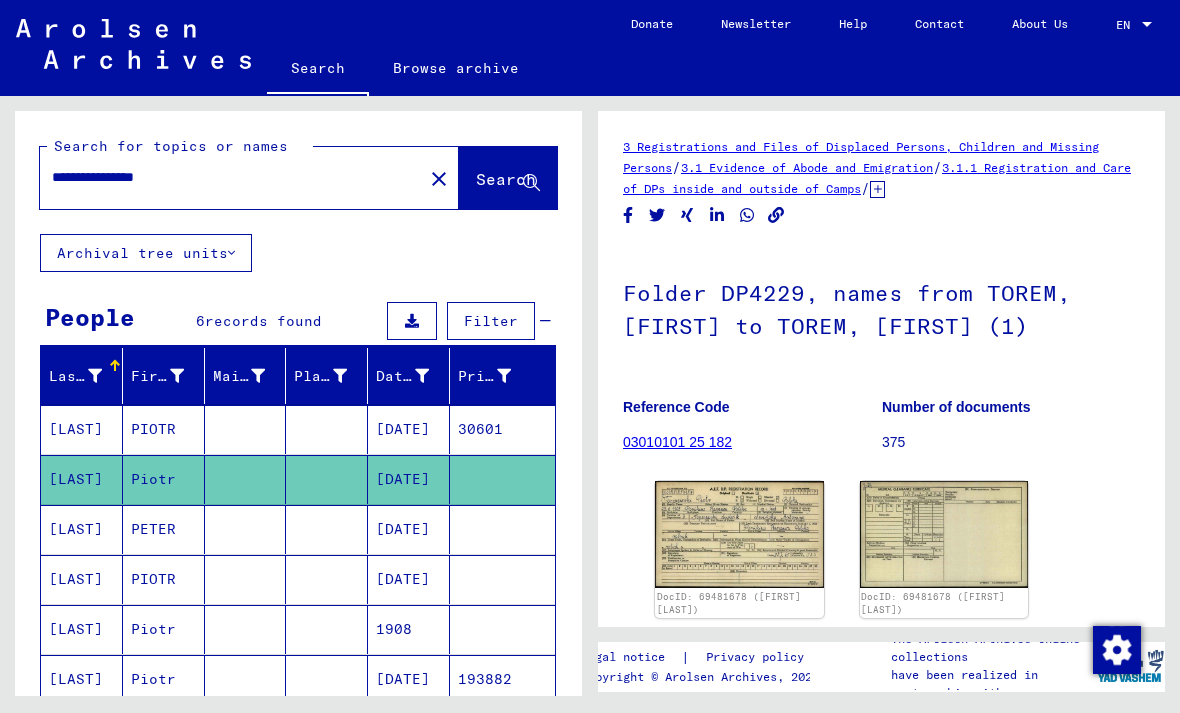 scroll, scrollTop: 343, scrollLeft: 0, axis: vertical 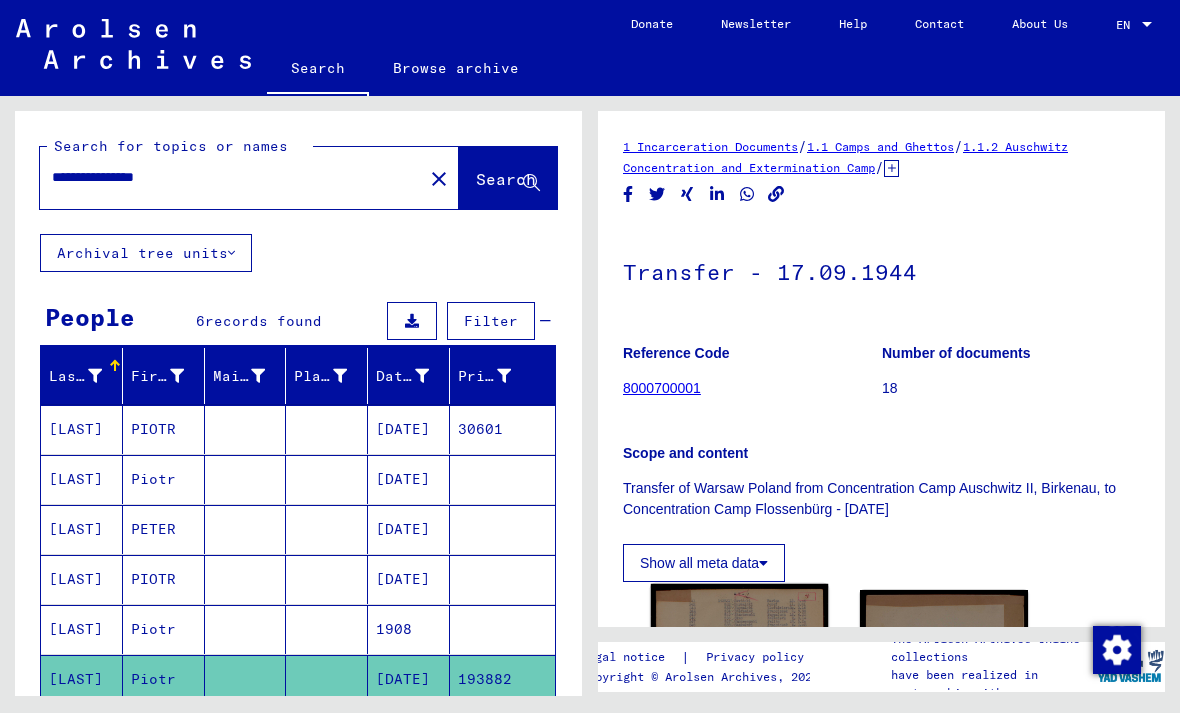 click 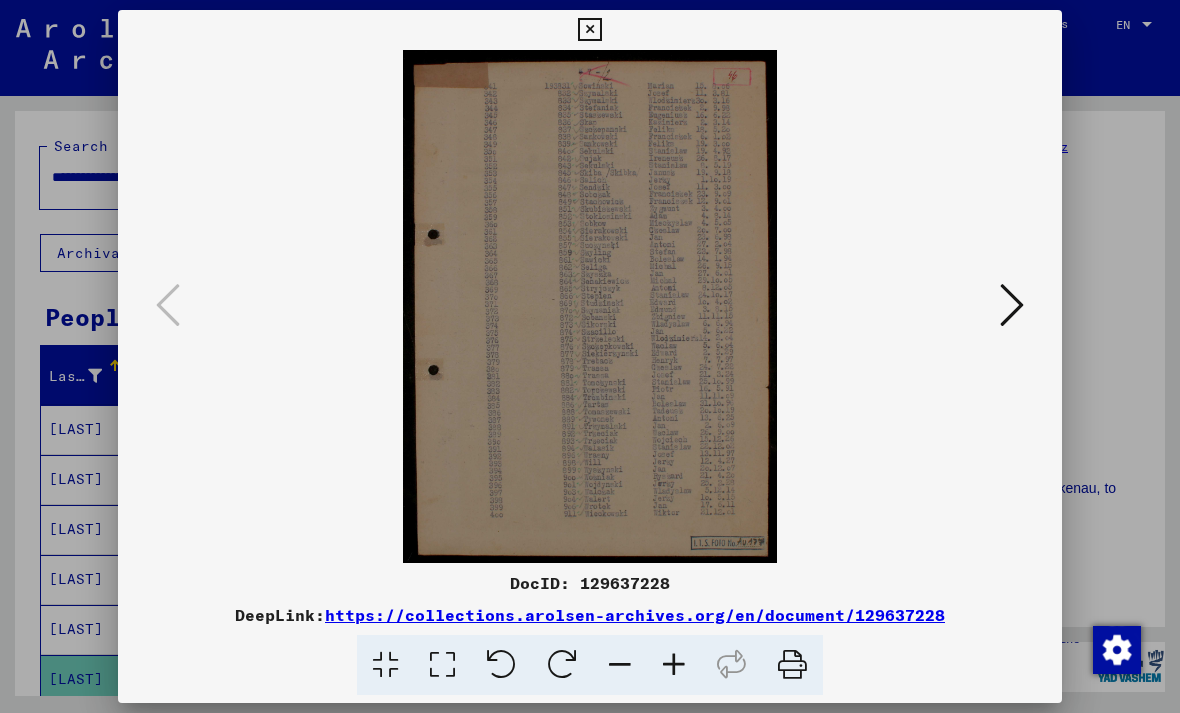 click at bounding box center [589, 30] 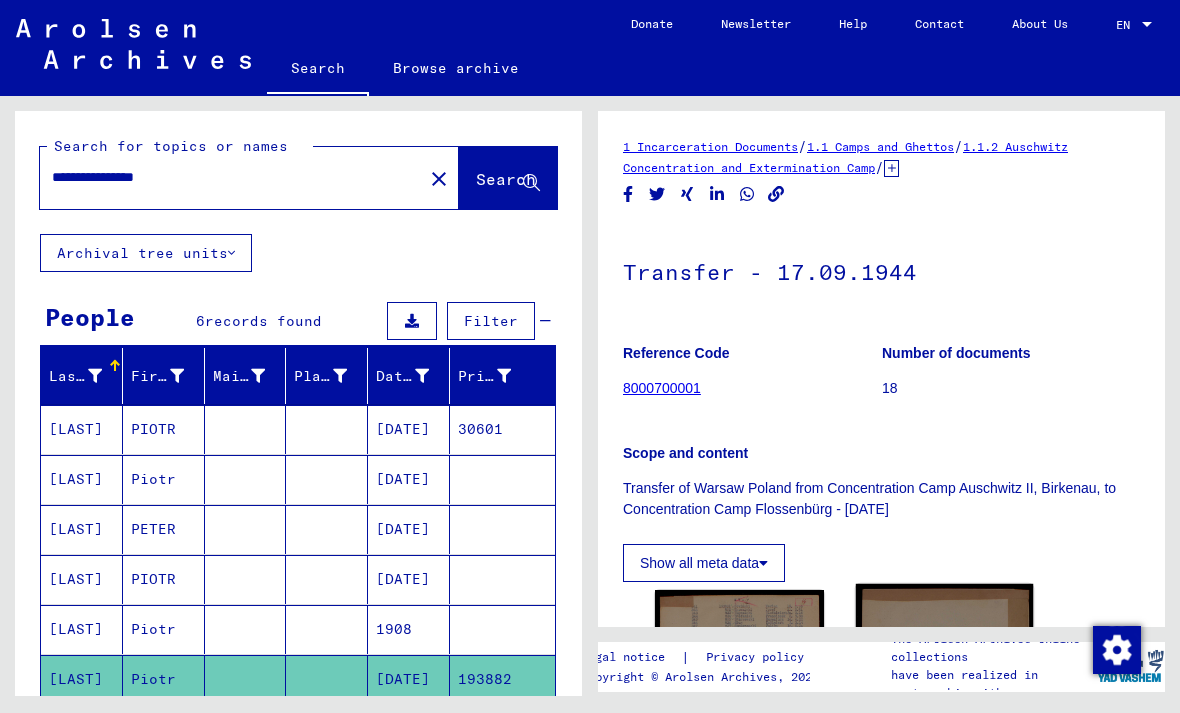click 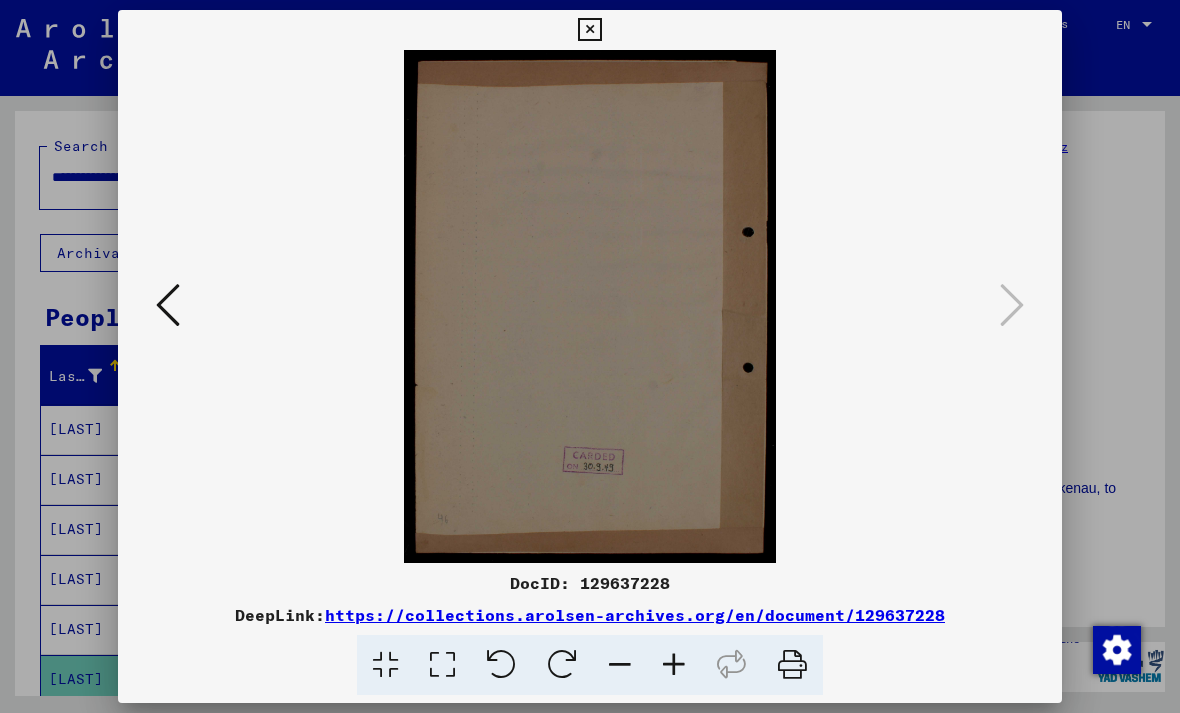 click at bounding box center [589, 30] 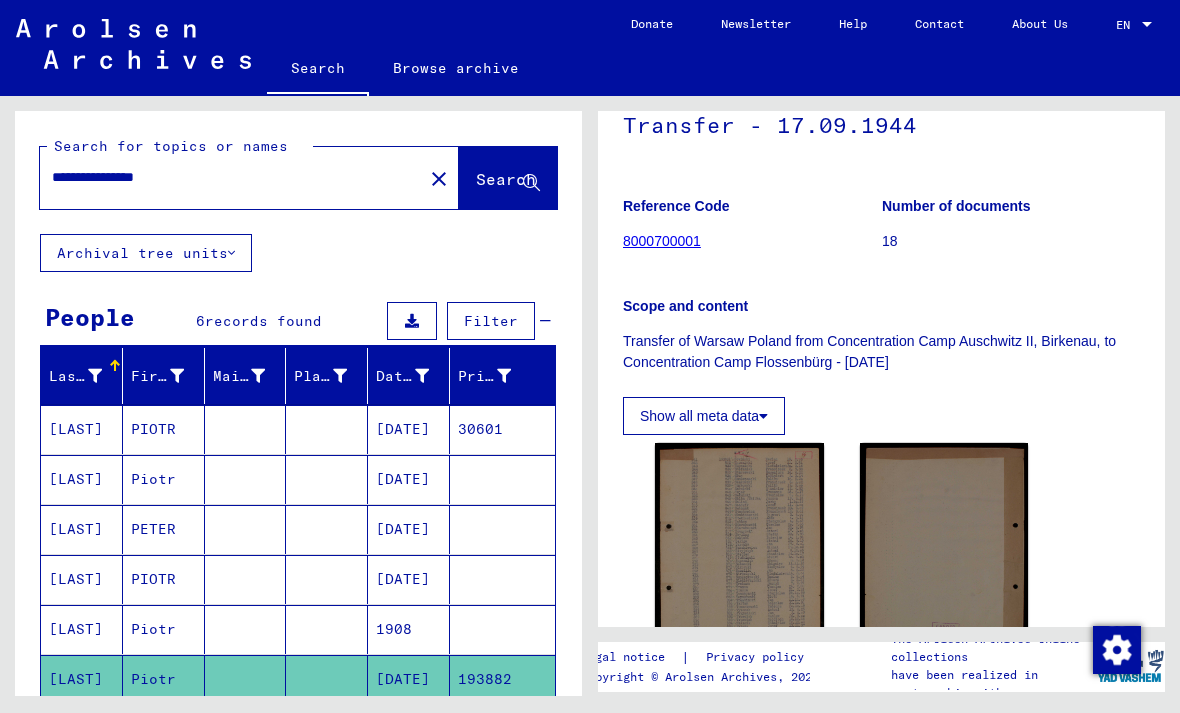 scroll, scrollTop: 145, scrollLeft: 0, axis: vertical 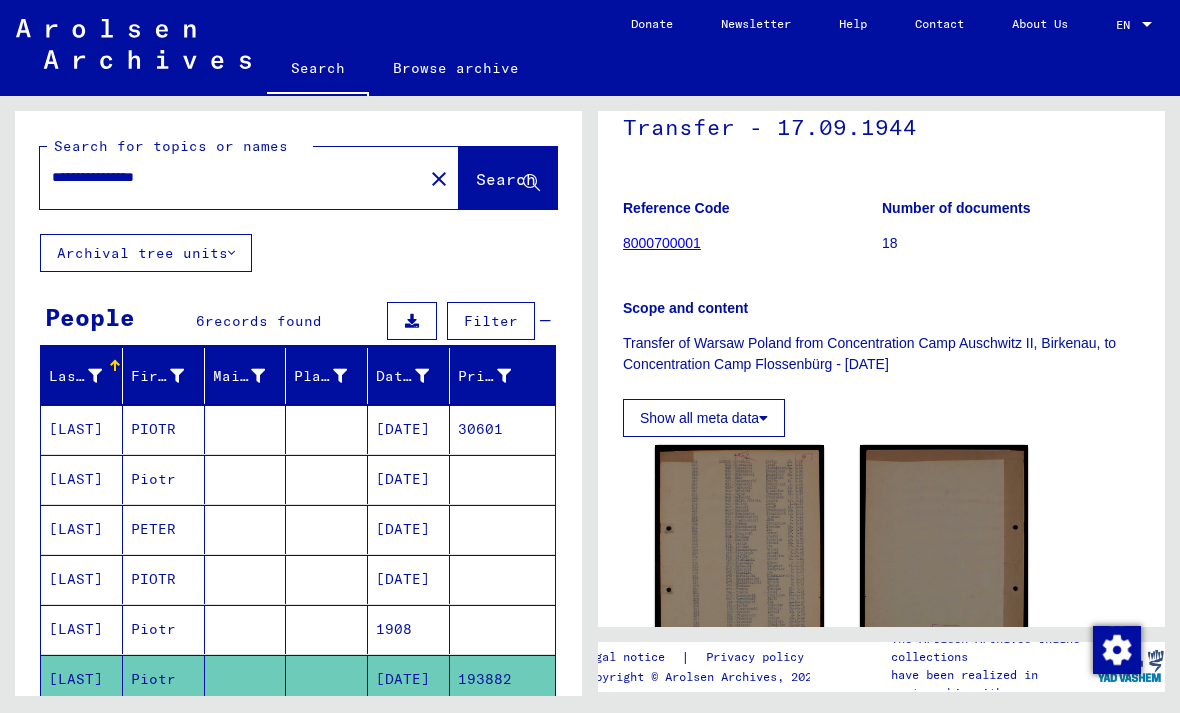 click on "Archival tree units" 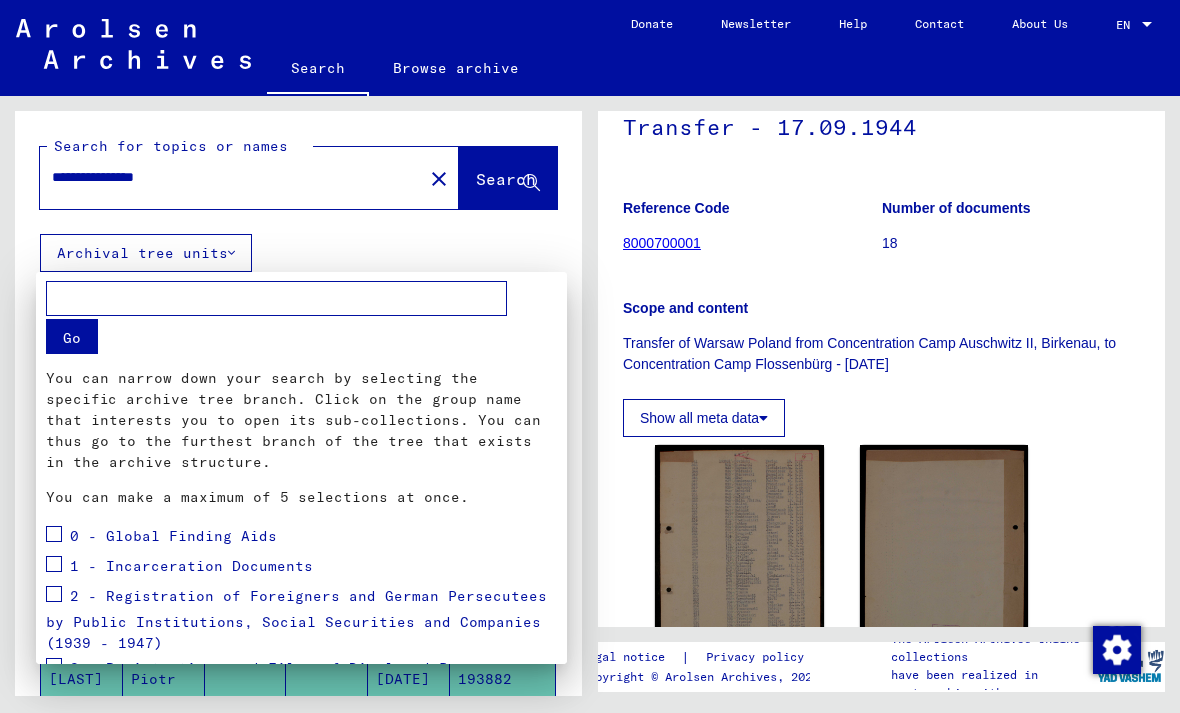 click at bounding box center [590, 356] 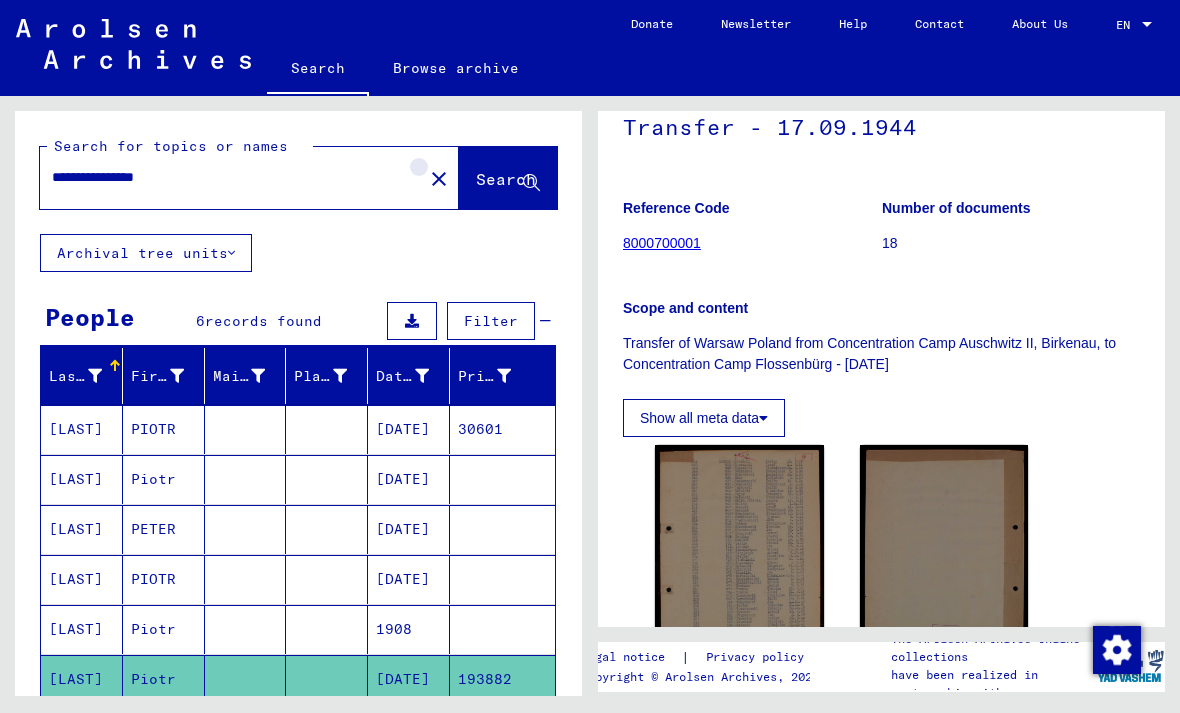 click on "close" 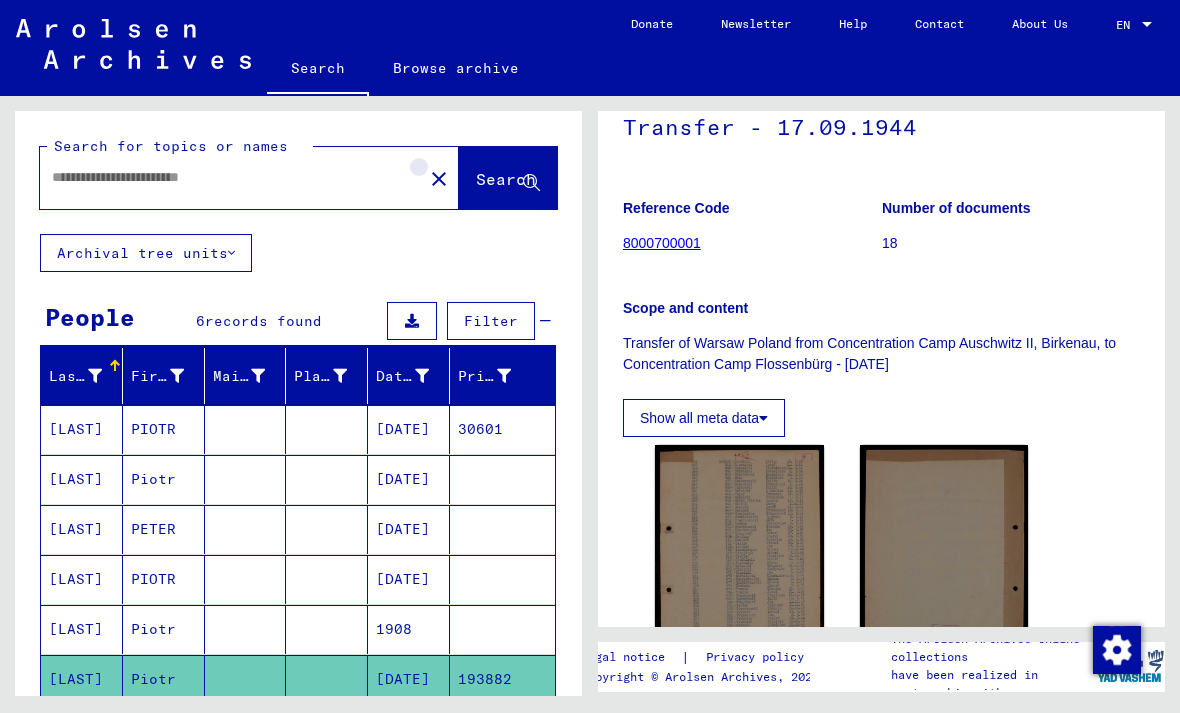 scroll, scrollTop: 0, scrollLeft: 0, axis: both 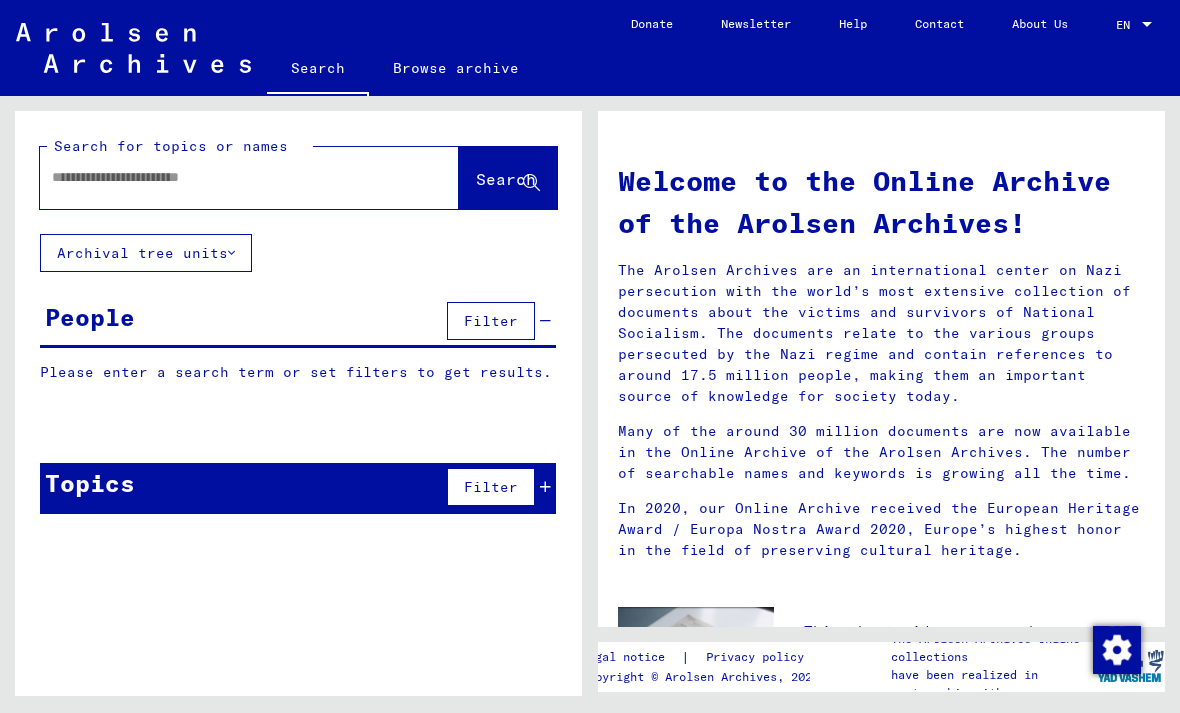 click at bounding box center (225, 177) 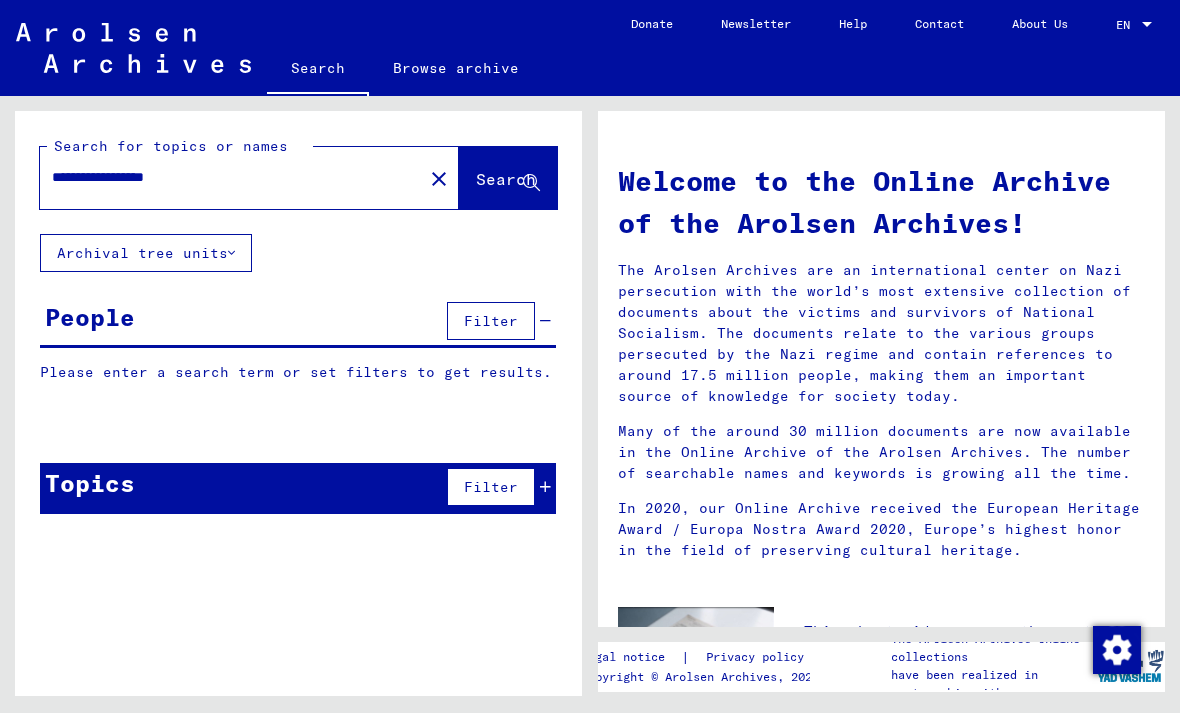 type on "**********" 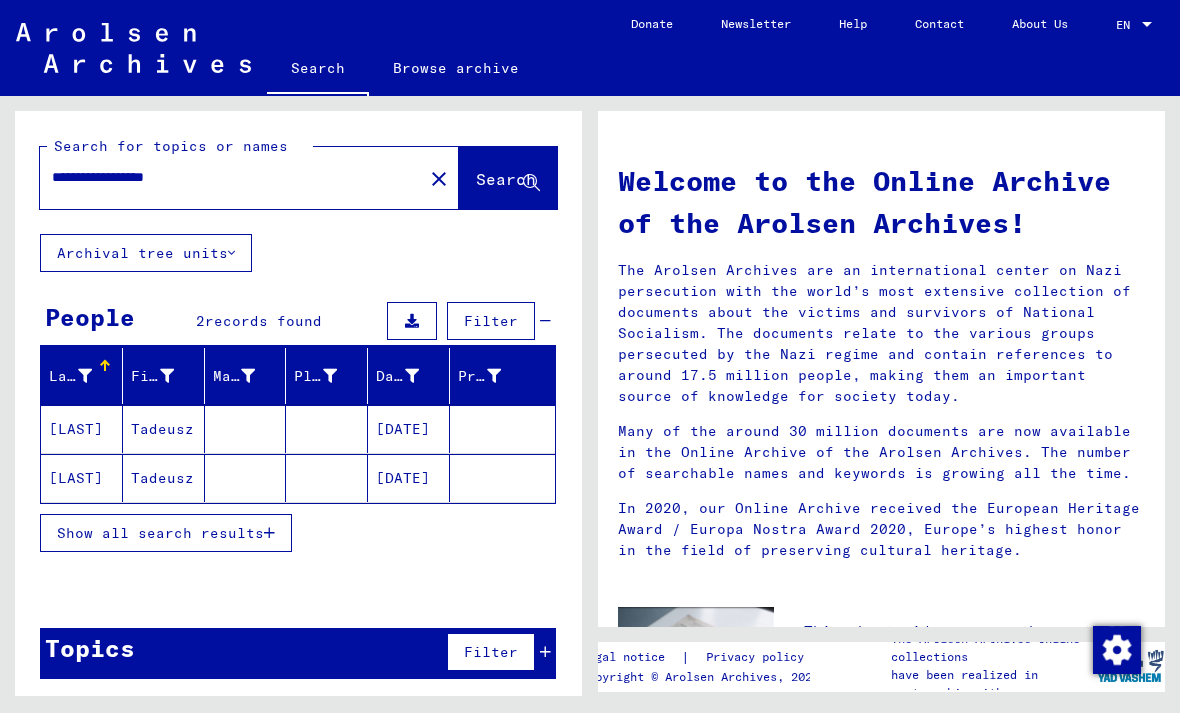 click on "[LAST]" at bounding box center [82, 478] 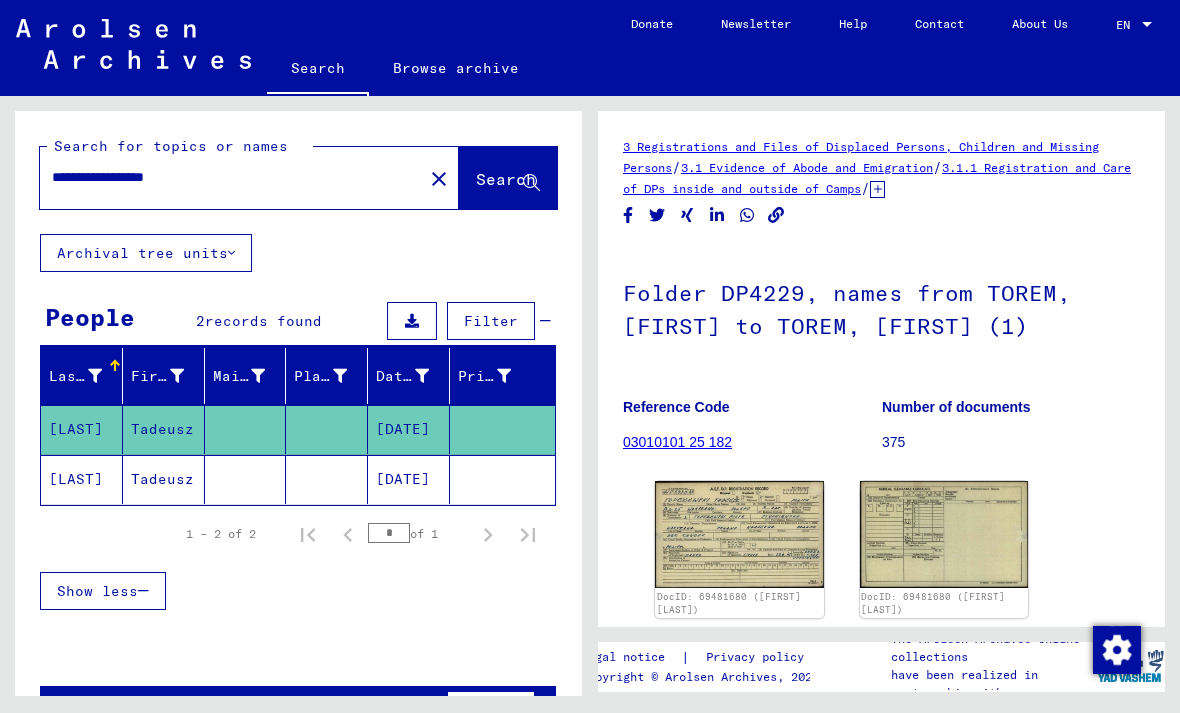 scroll, scrollTop: 0, scrollLeft: 0, axis: both 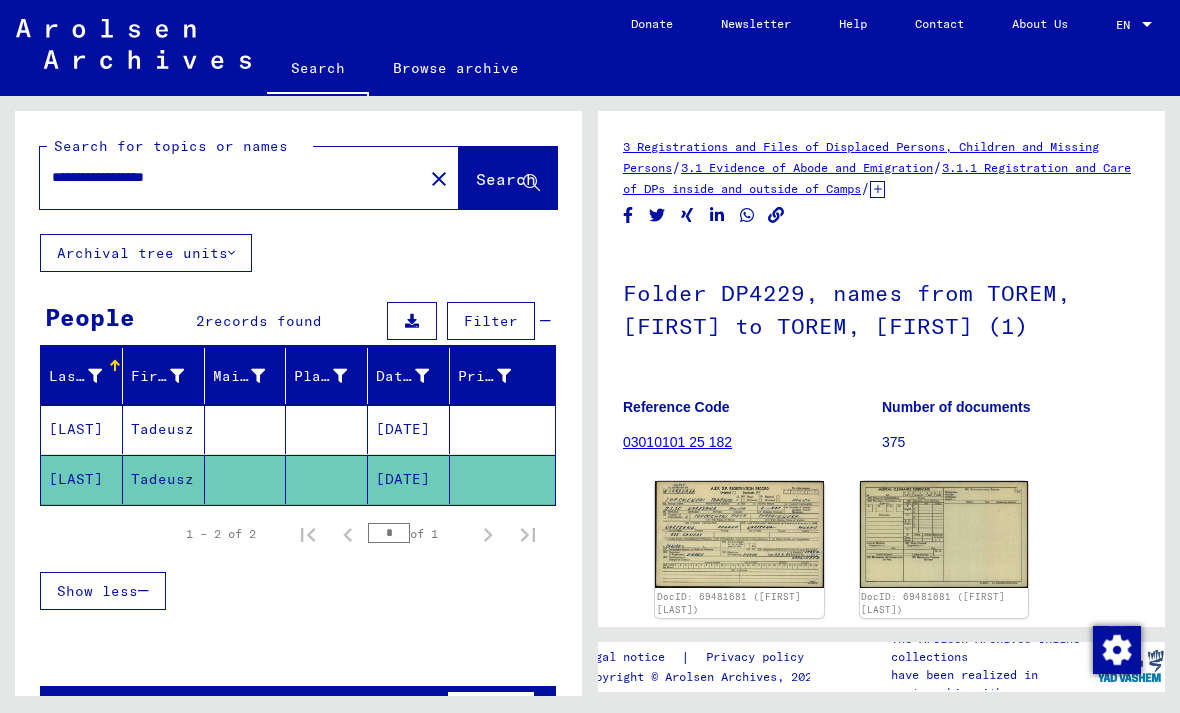 click on "[LAST]" at bounding box center [82, 479] 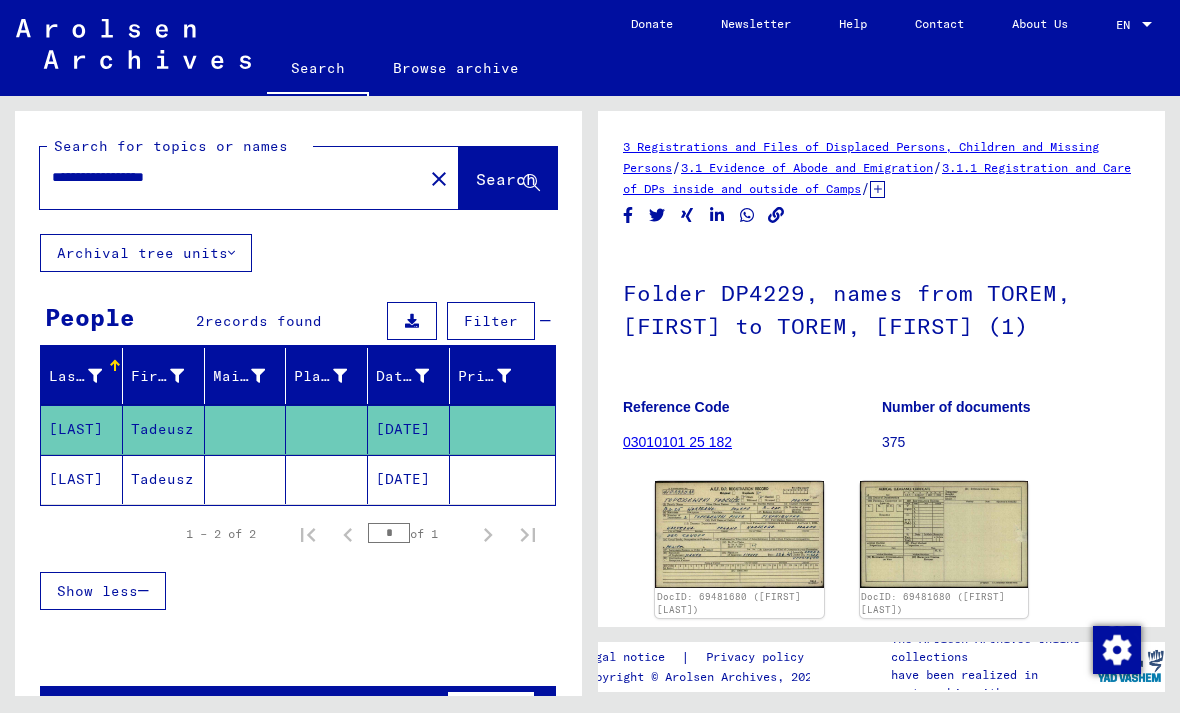 scroll, scrollTop: 0, scrollLeft: 0, axis: both 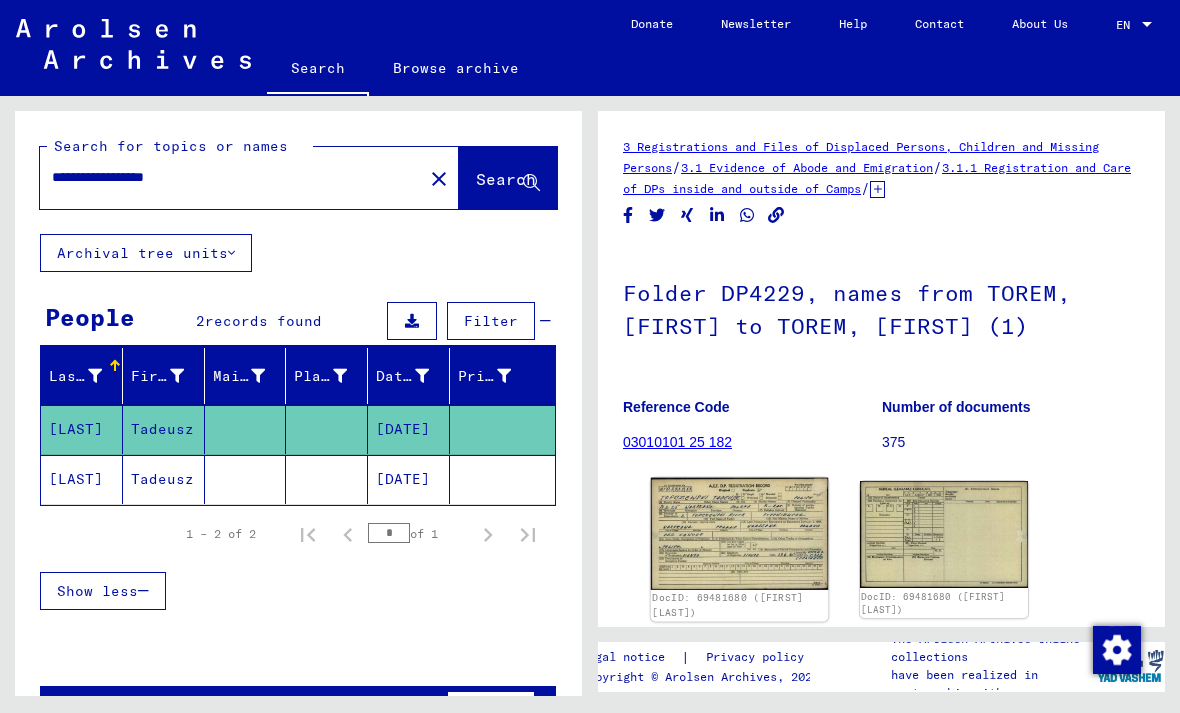 click 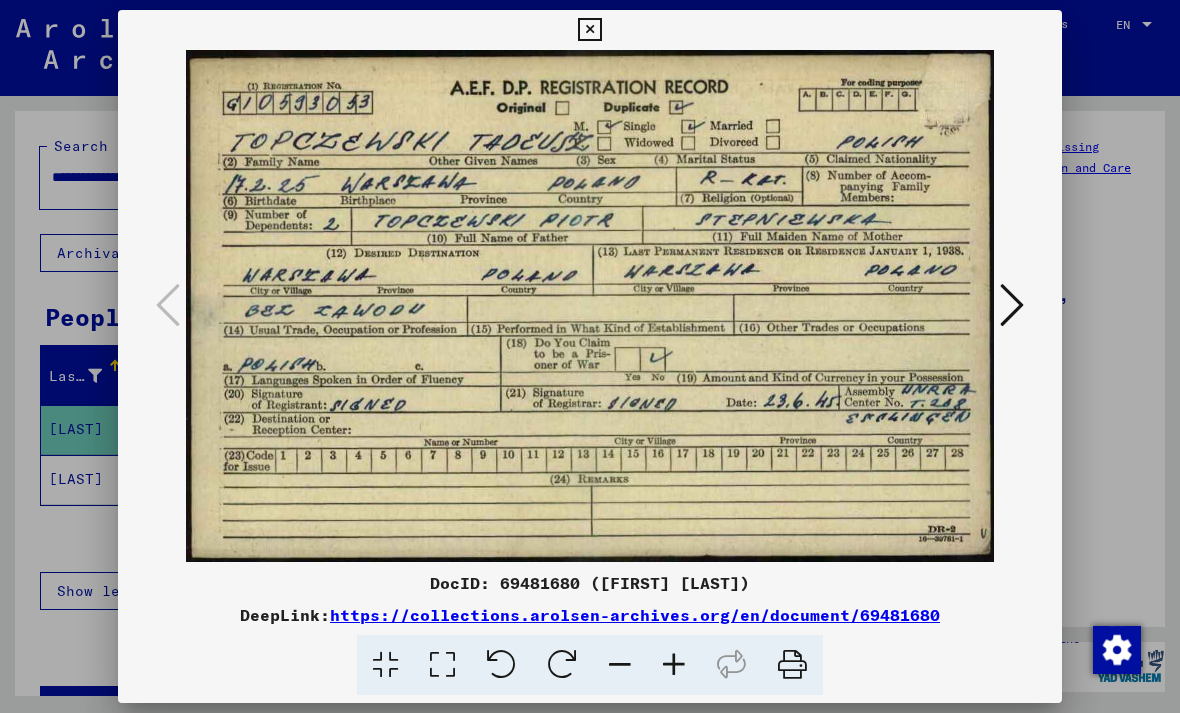 click at bounding box center [1012, 305] 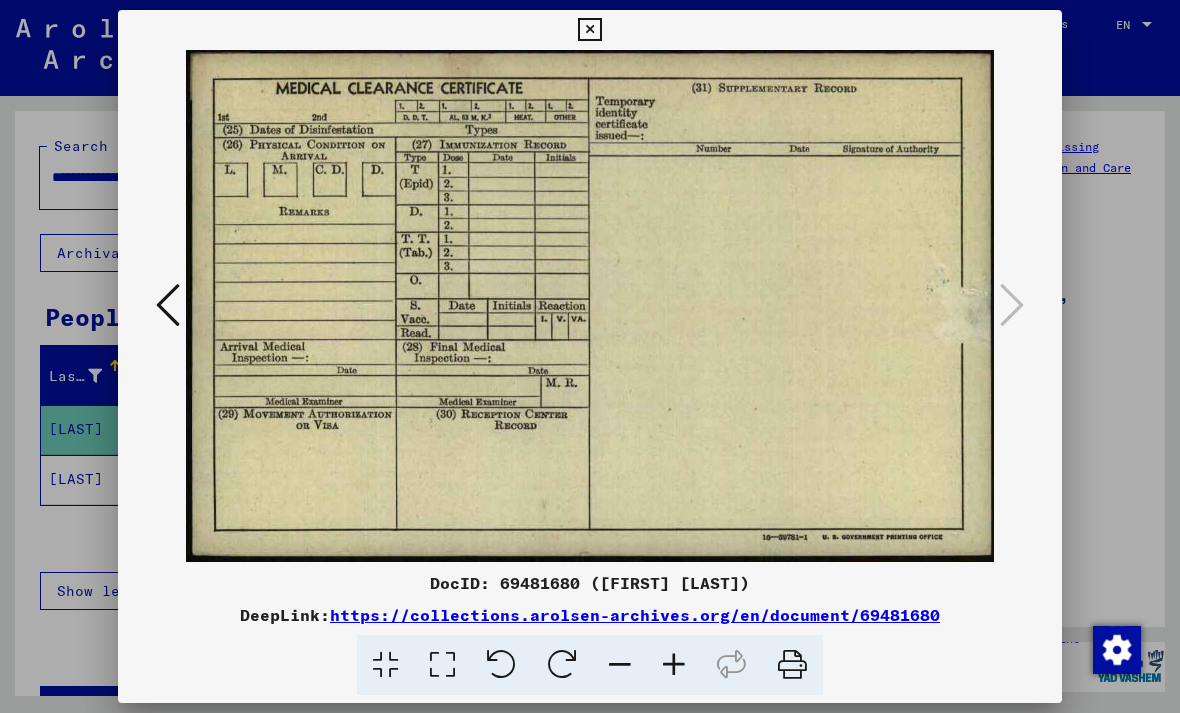 click at bounding box center [589, 30] 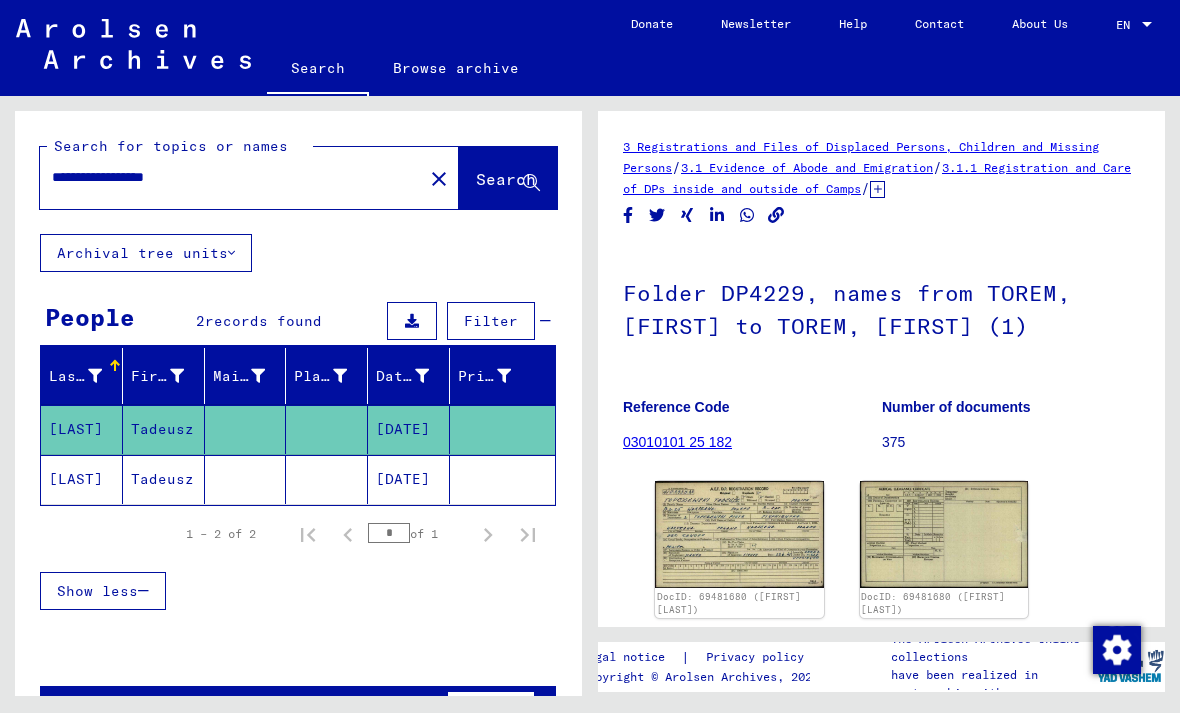 click 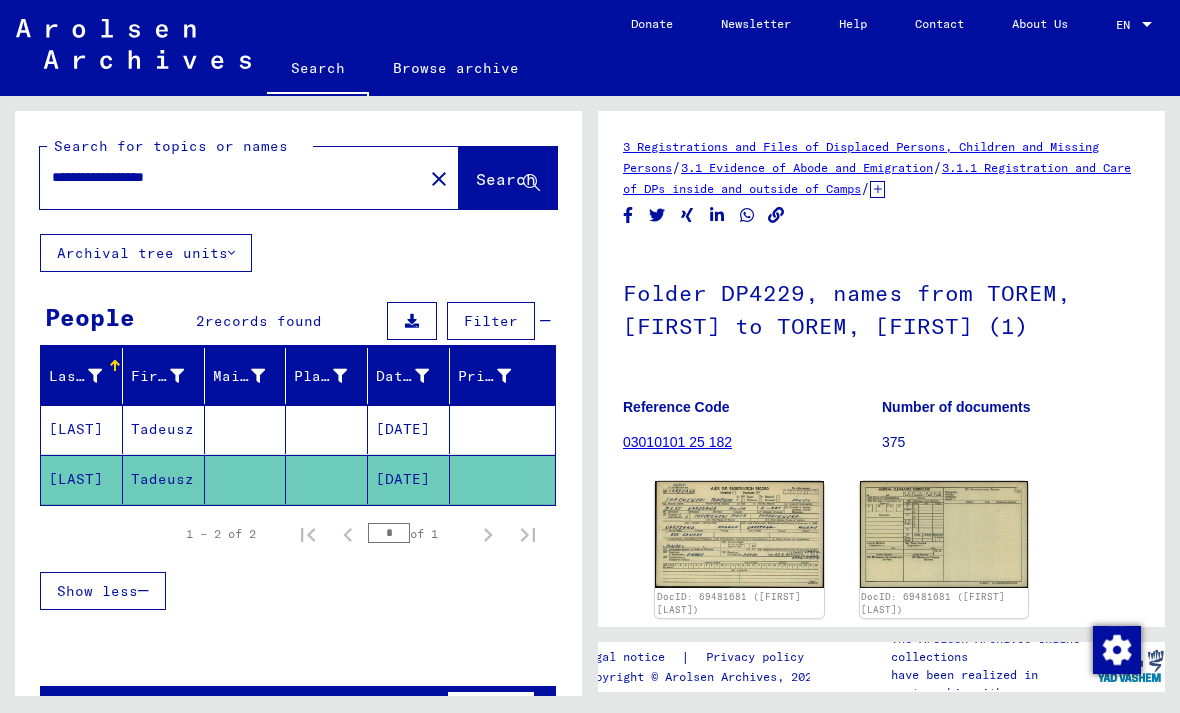scroll, scrollTop: 0, scrollLeft: 0, axis: both 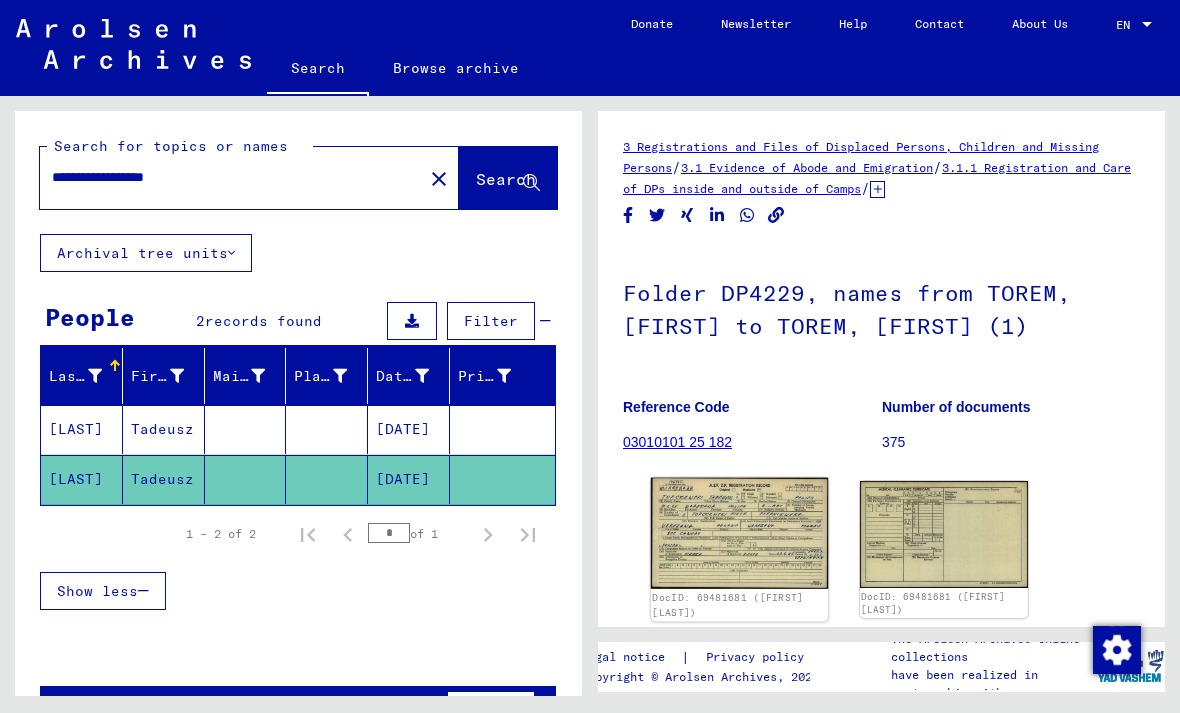 click 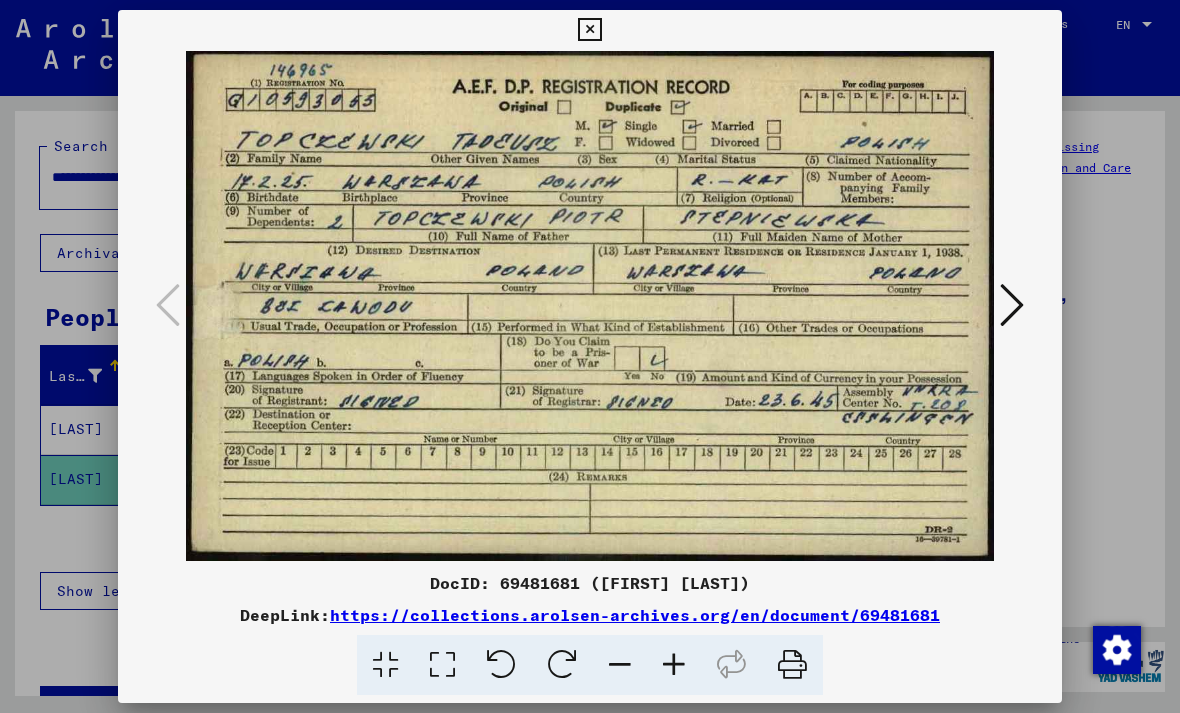 click at bounding box center (1012, 306) 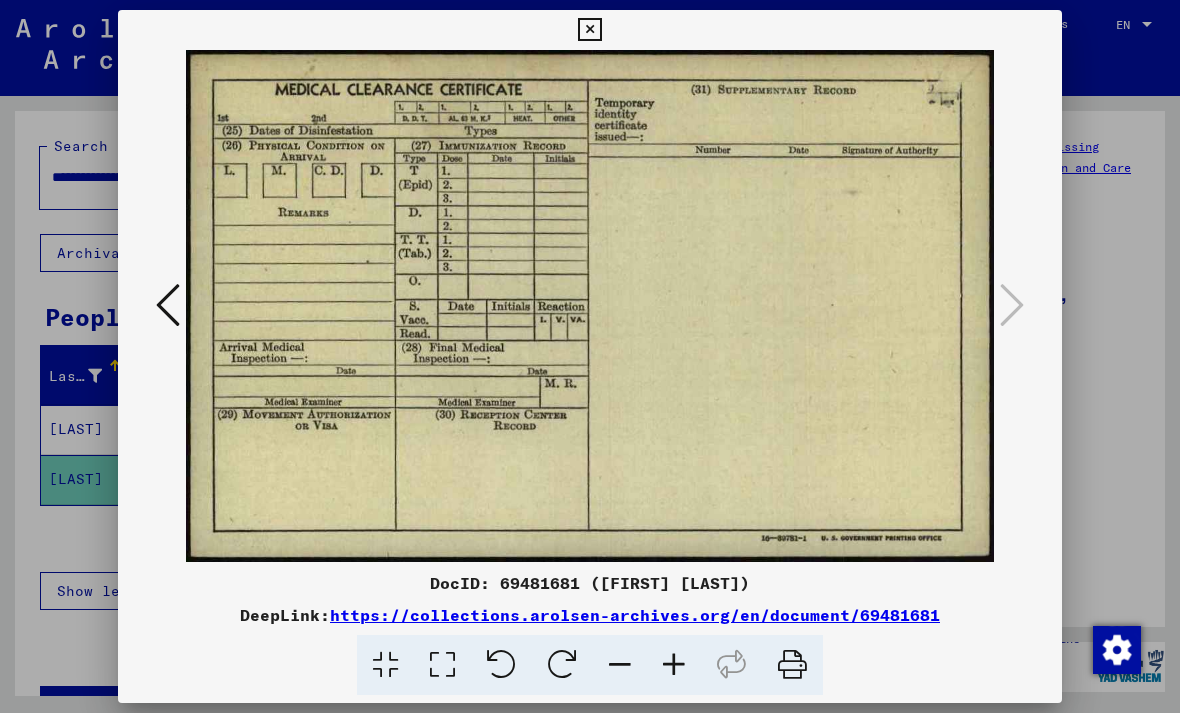click at bounding box center (590, 356) 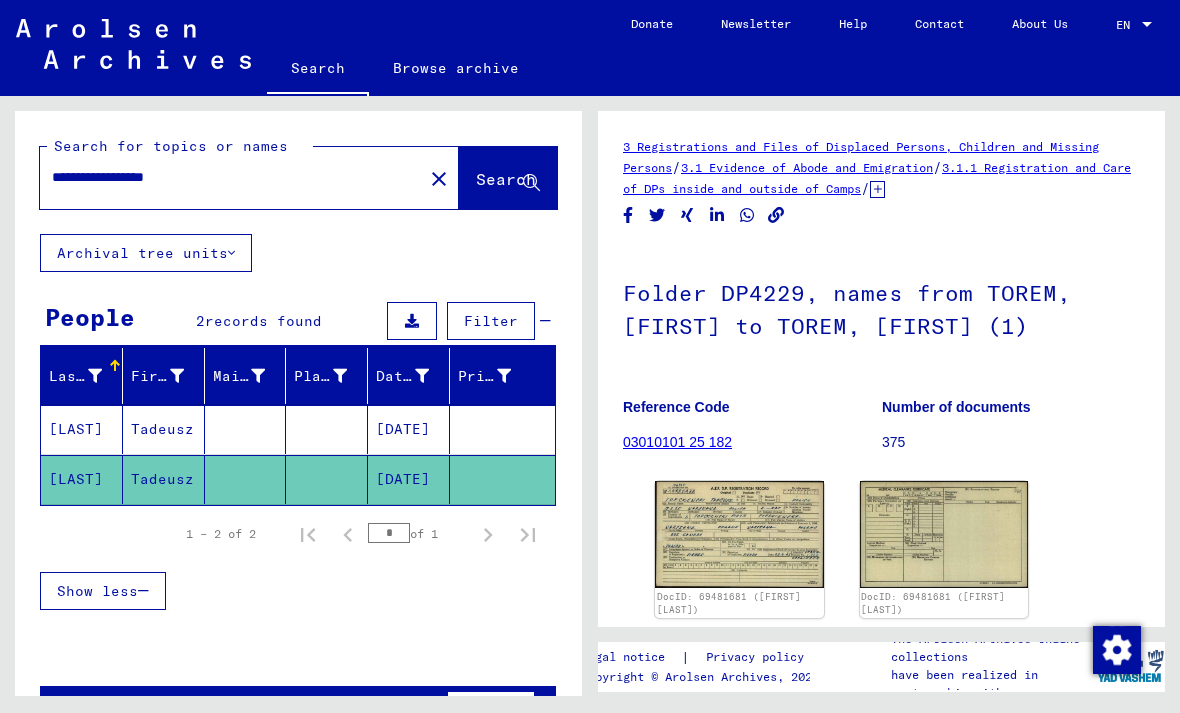 scroll, scrollTop: 0, scrollLeft: 0, axis: both 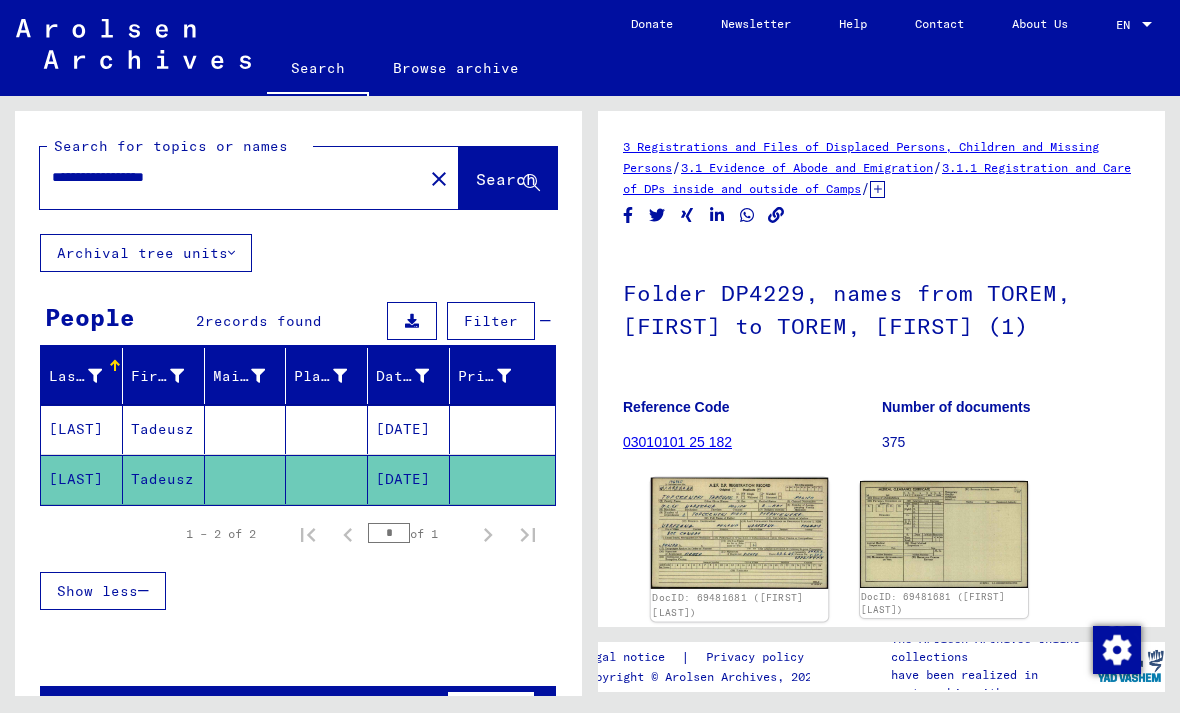 click 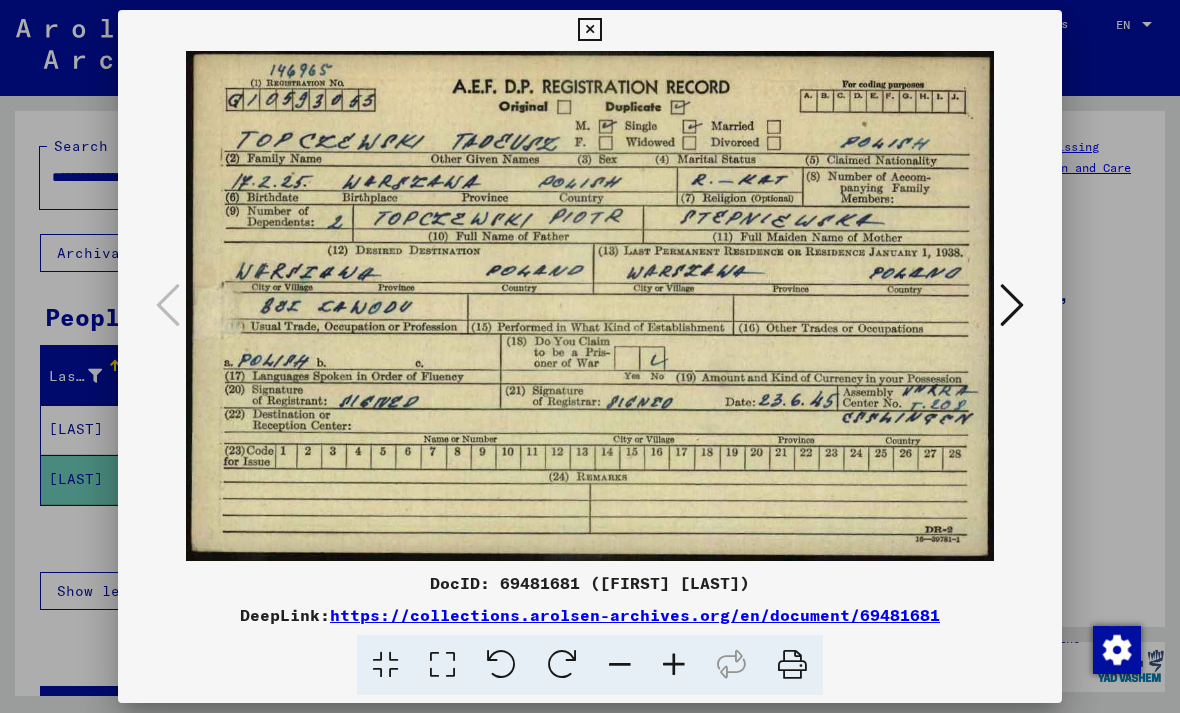 click at bounding box center (589, 30) 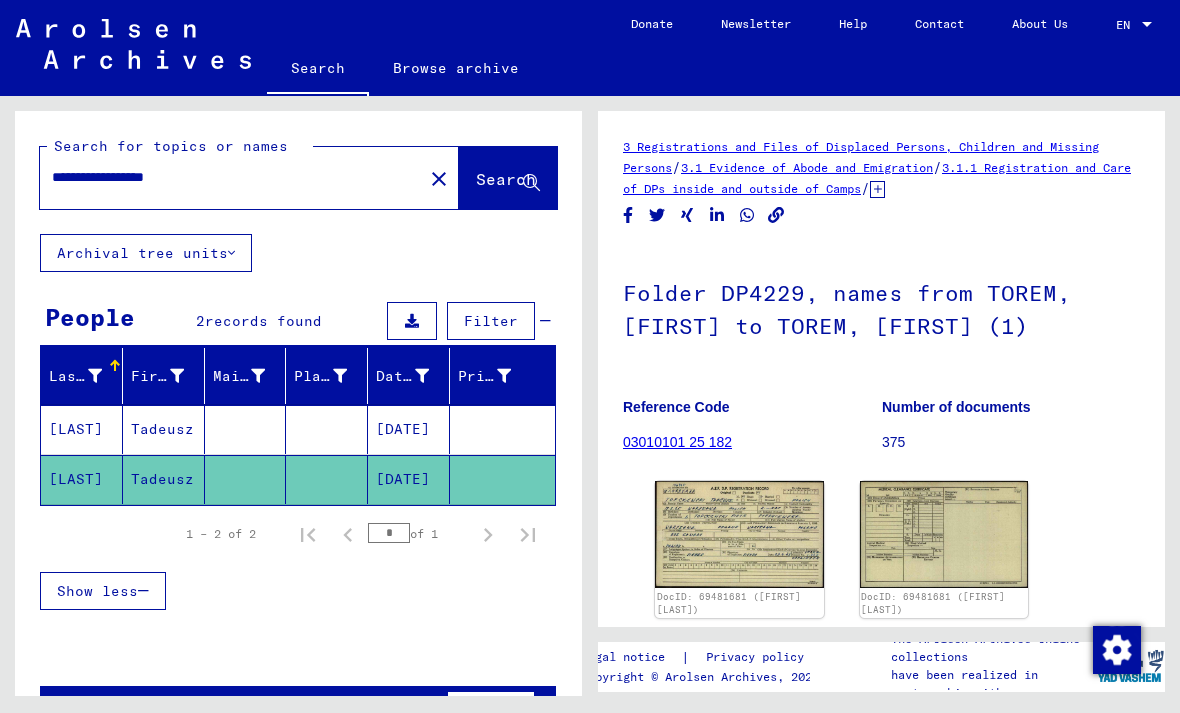 click on "[LAST]" at bounding box center (82, 479) 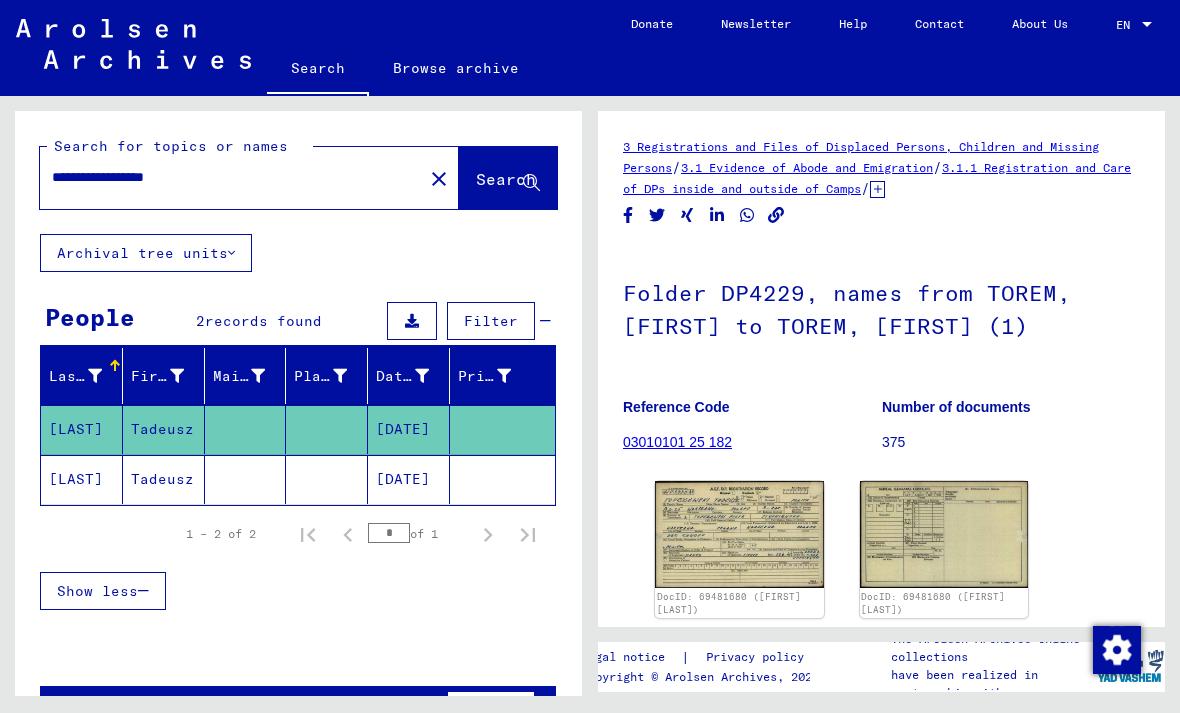 scroll, scrollTop: 0, scrollLeft: 0, axis: both 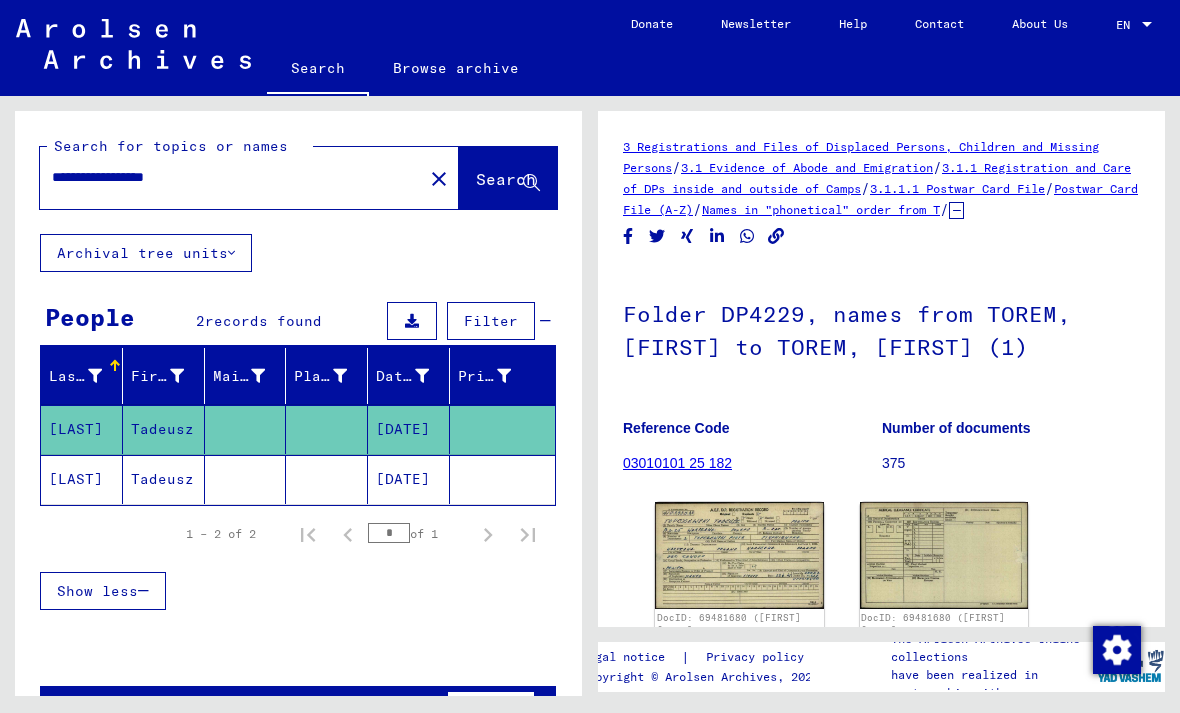 click on "03010101 25 182" 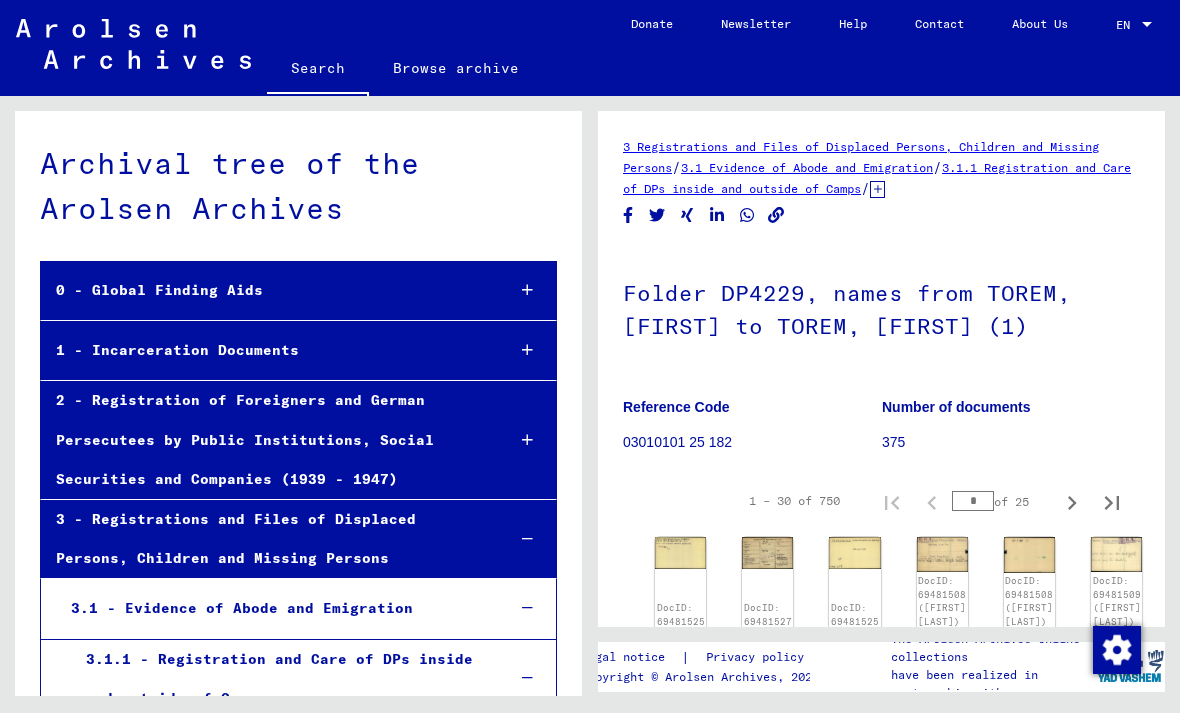 scroll, scrollTop: 17493, scrollLeft: 0, axis: vertical 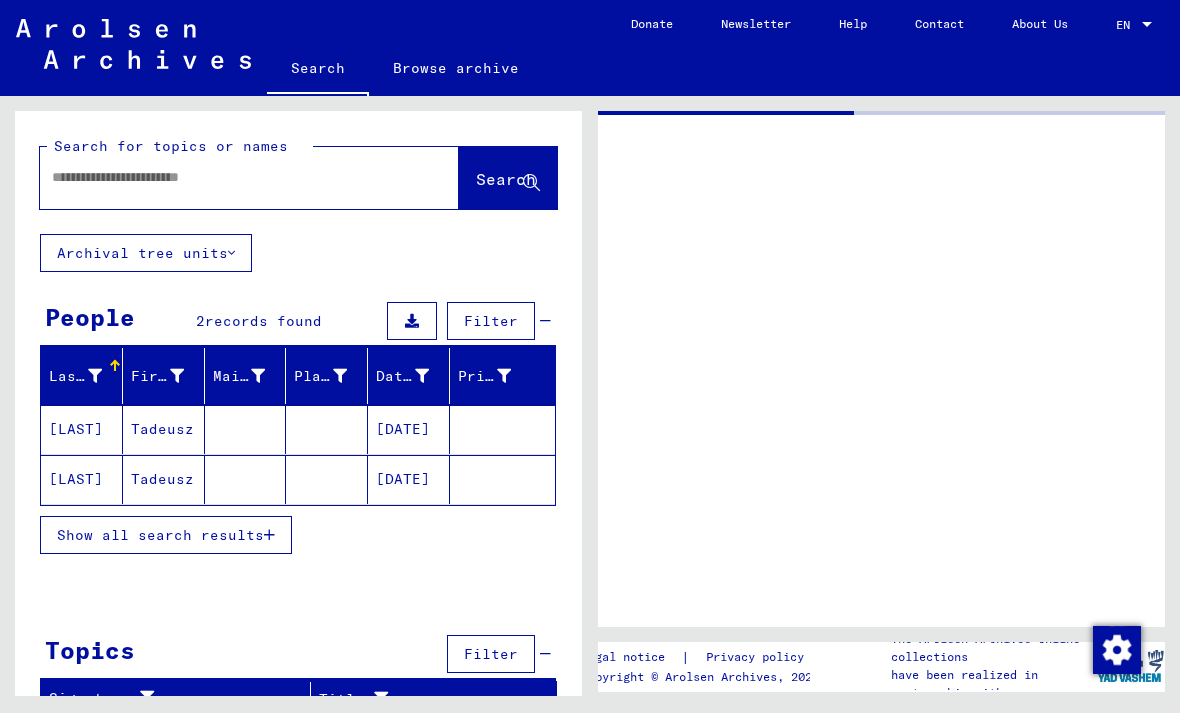 type on "********" 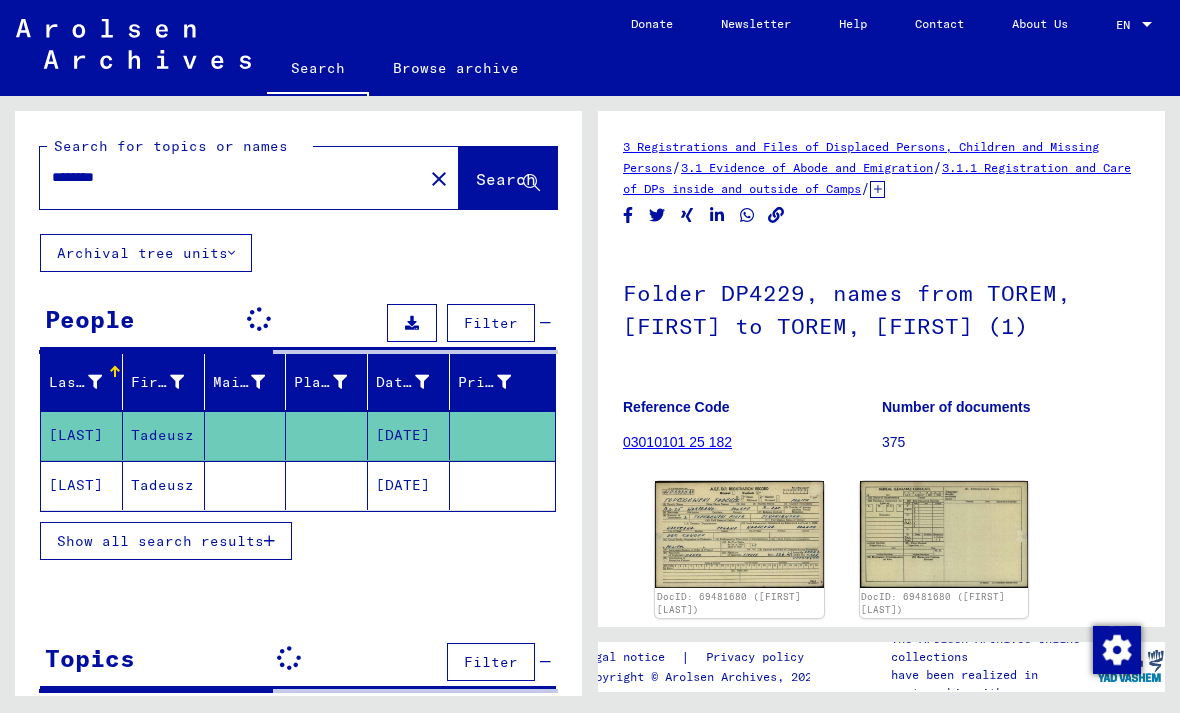 scroll, scrollTop: 0, scrollLeft: 0, axis: both 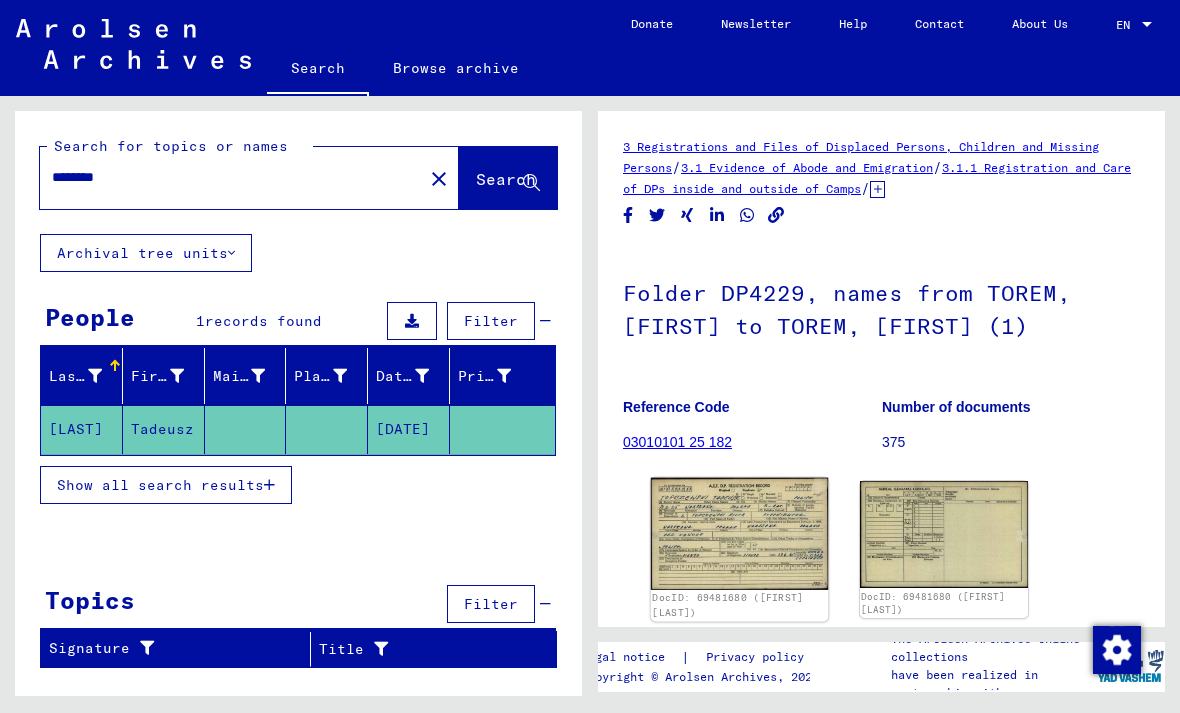 click 